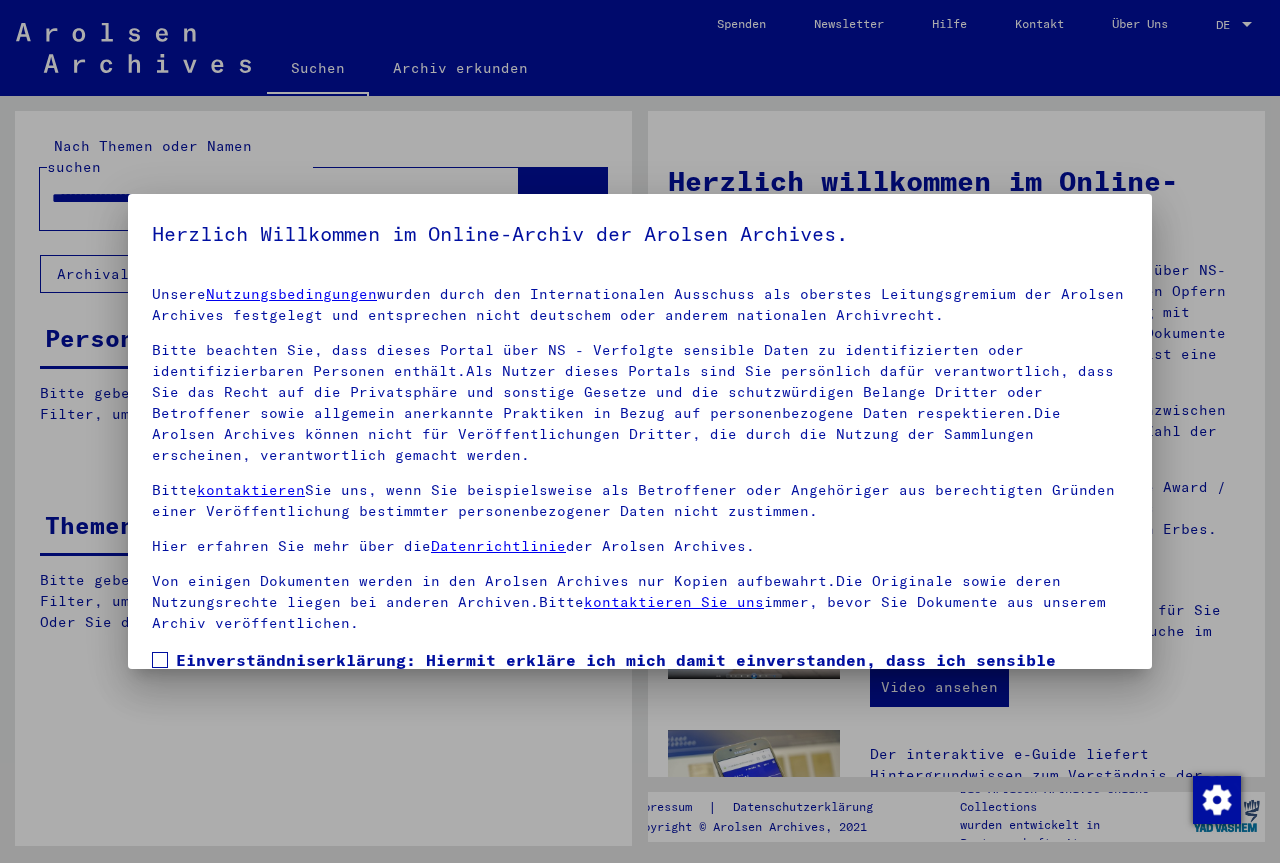 scroll, scrollTop: 0, scrollLeft: 0, axis: both 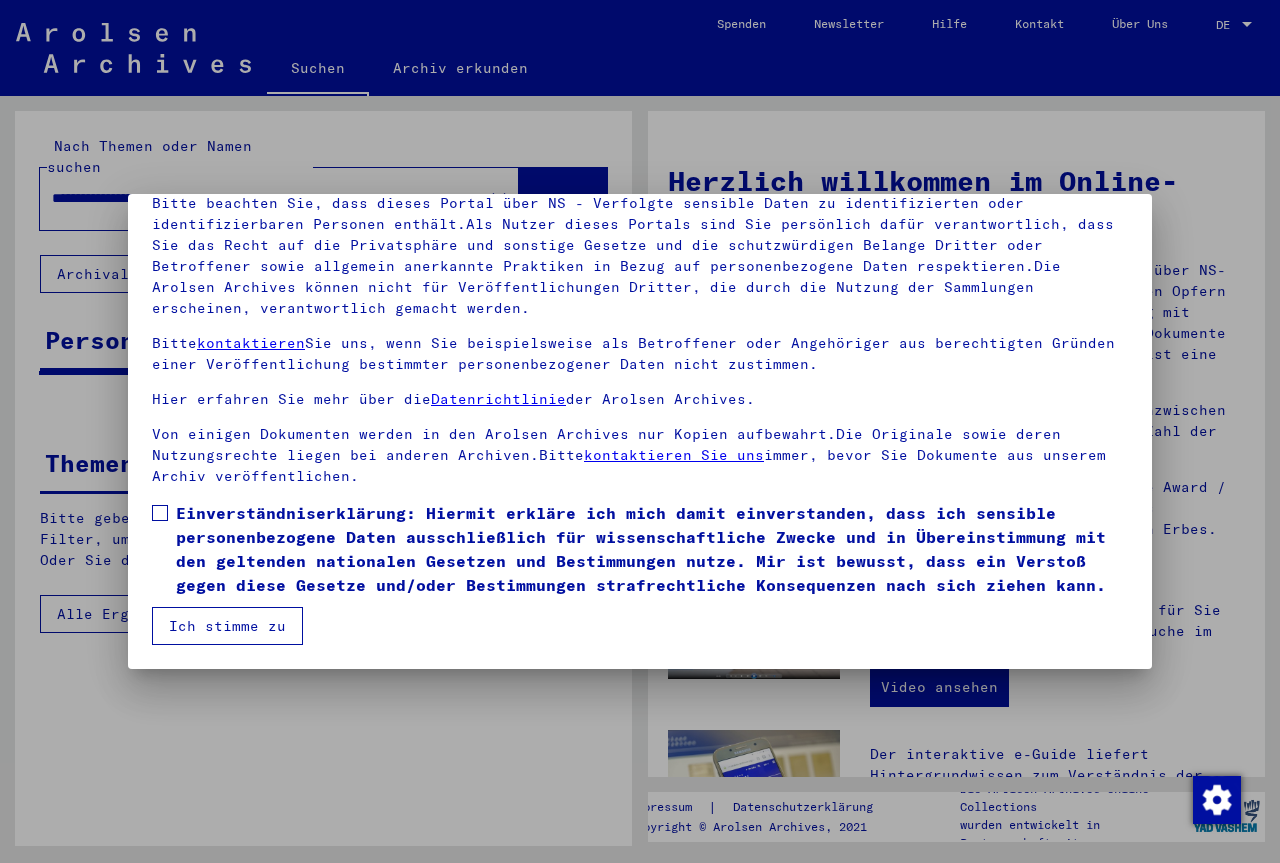 click at bounding box center [160, 513] 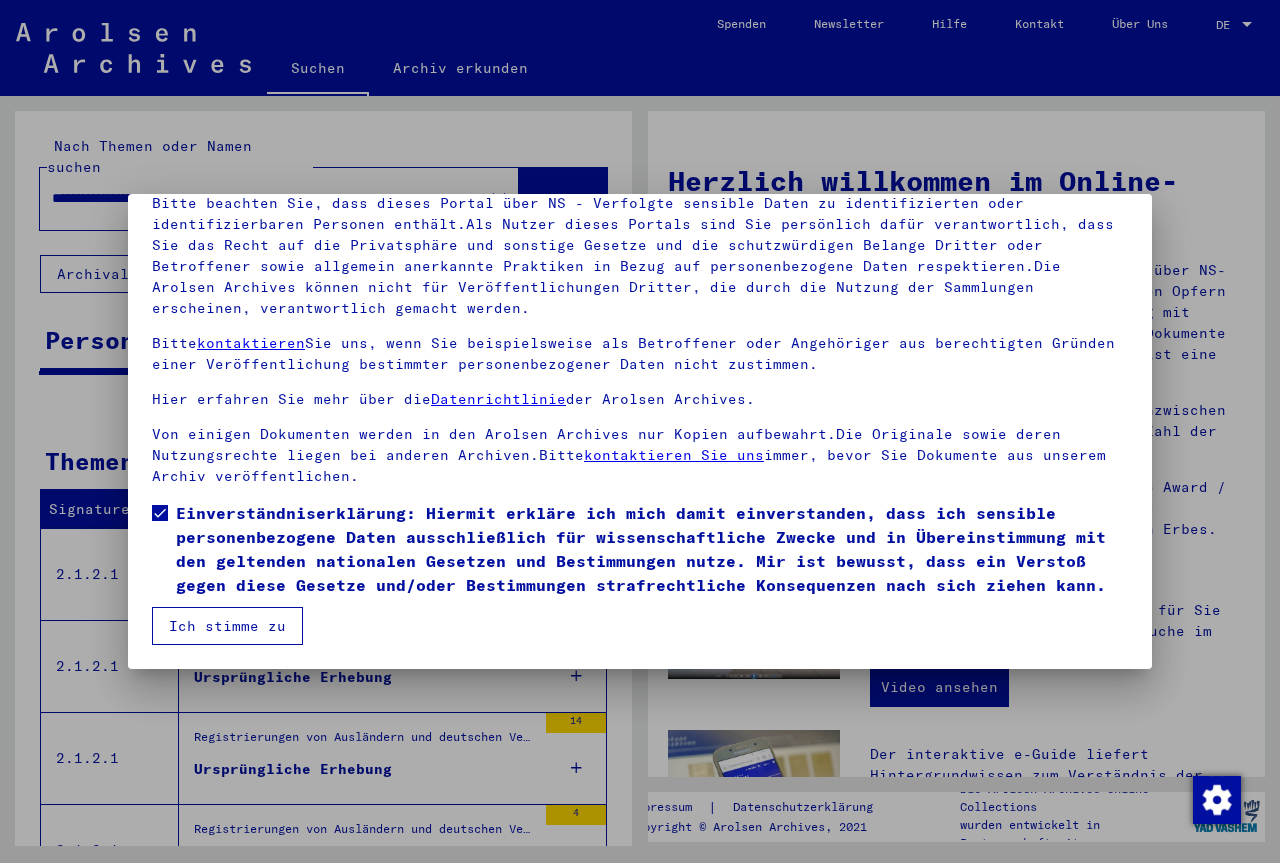 click on "Ich stimme zu" at bounding box center [227, 626] 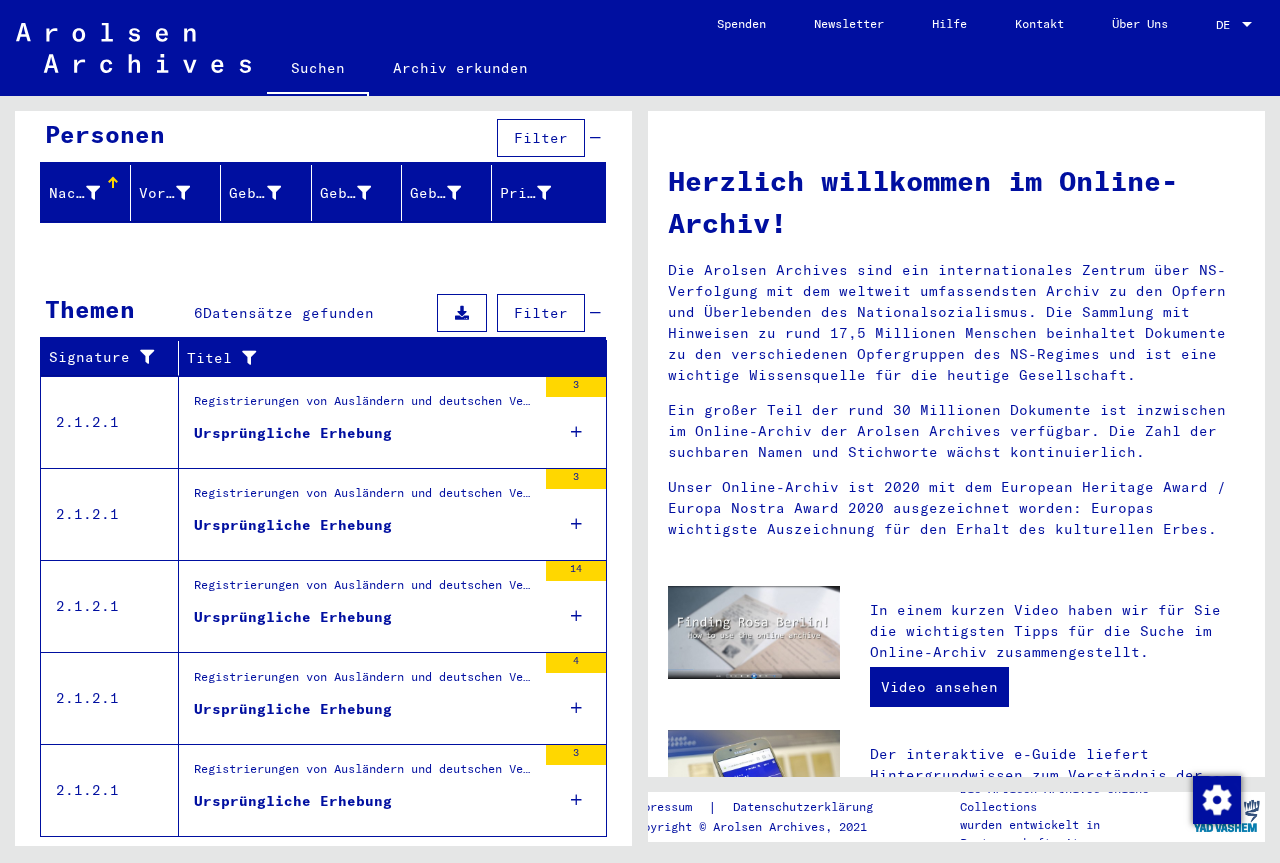 scroll, scrollTop: 233, scrollLeft: 0, axis: vertical 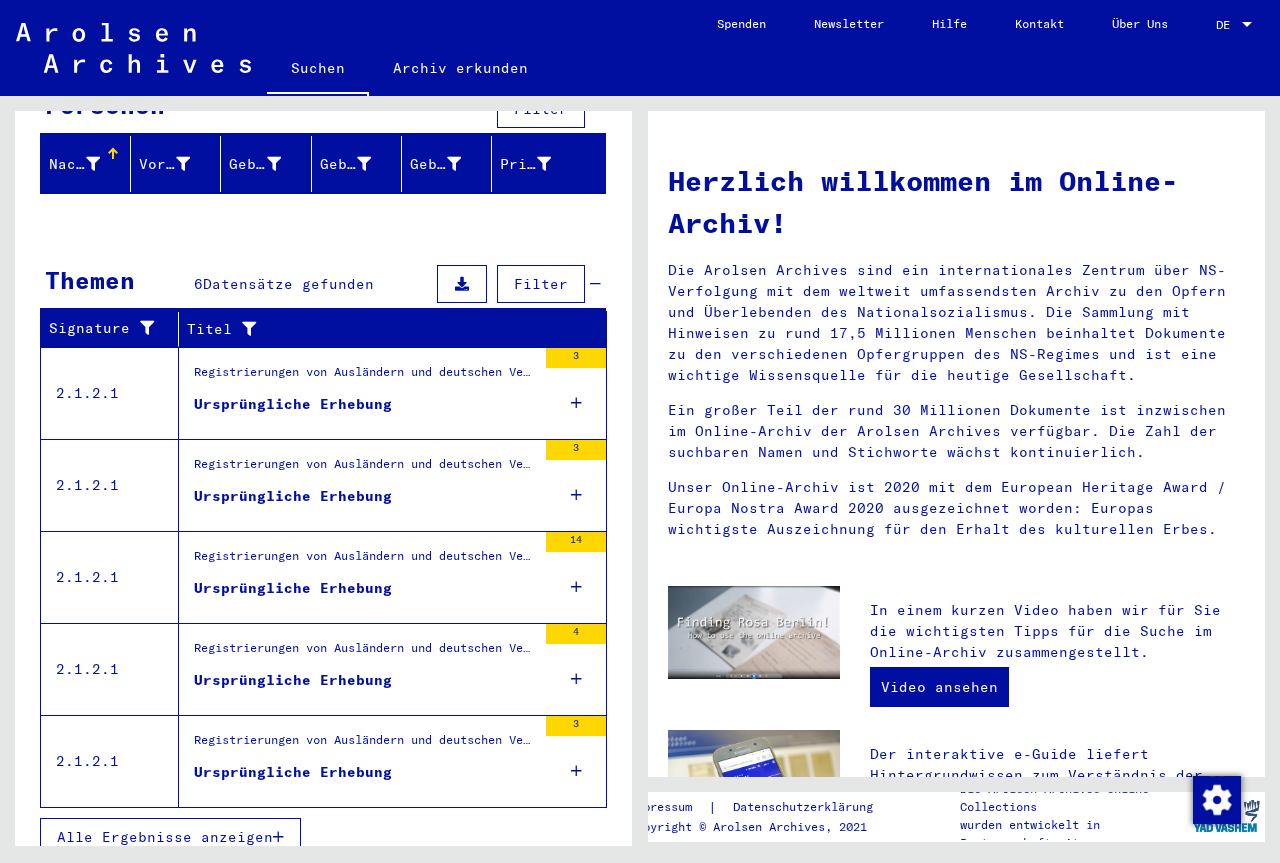 click at bounding box center [576, 403] 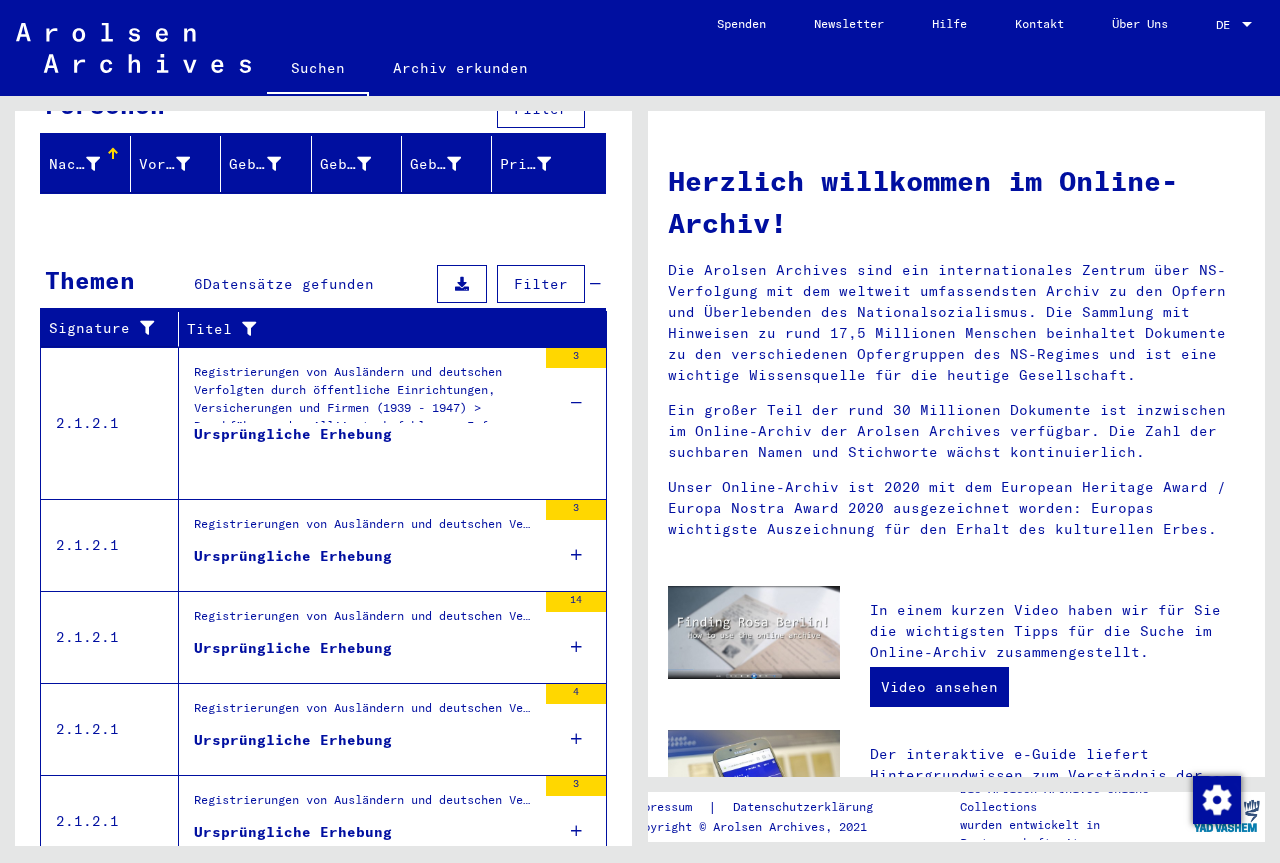 click at bounding box center (576, 403) 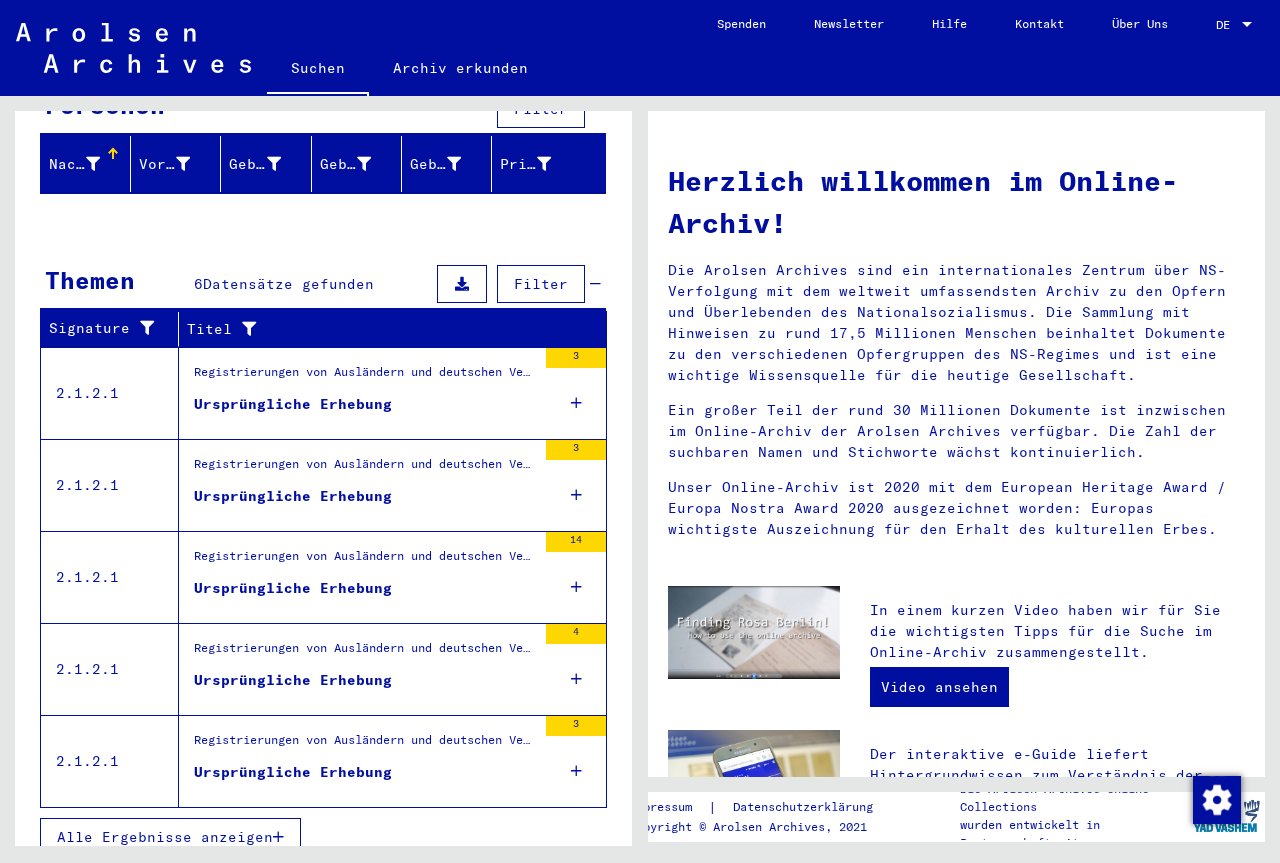 click on "3" at bounding box center (576, 358) 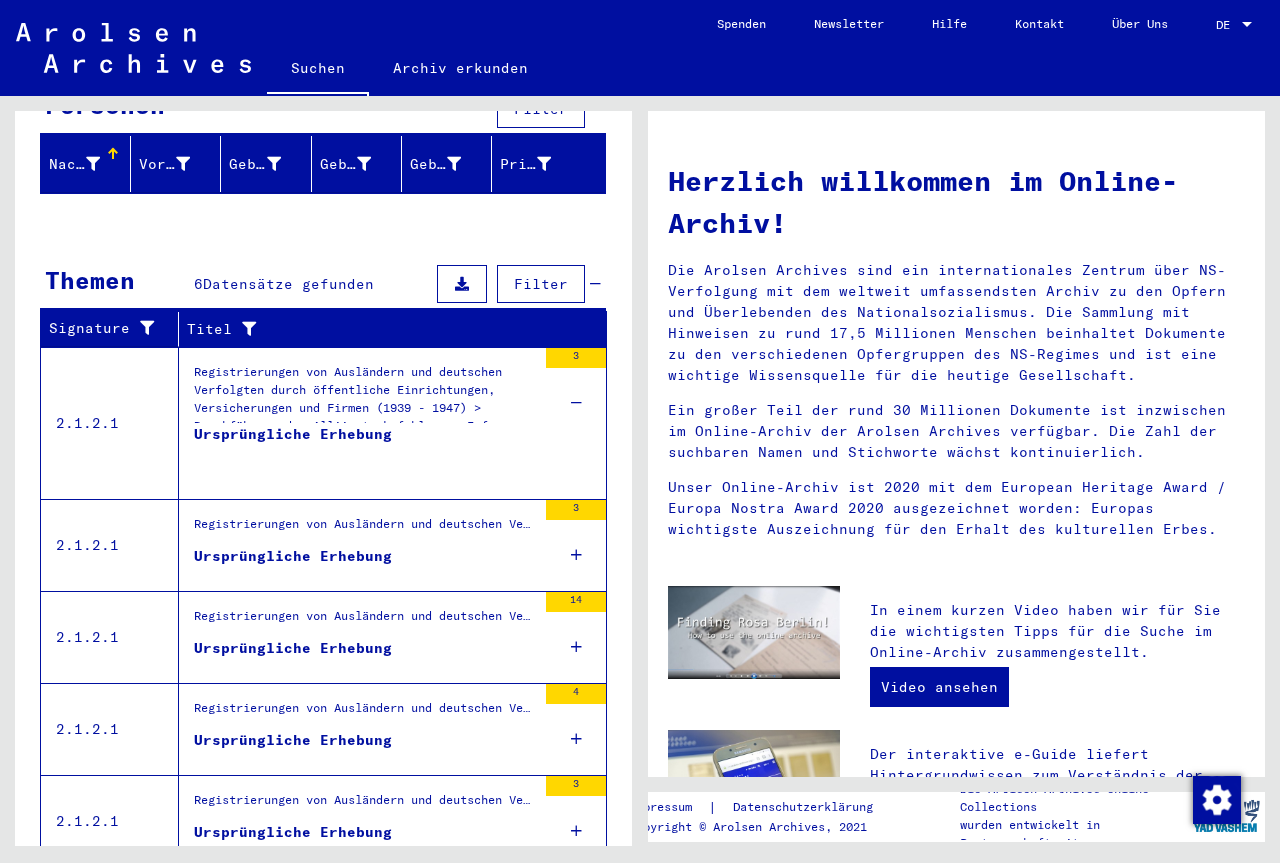 click on "3" at bounding box center (576, 358) 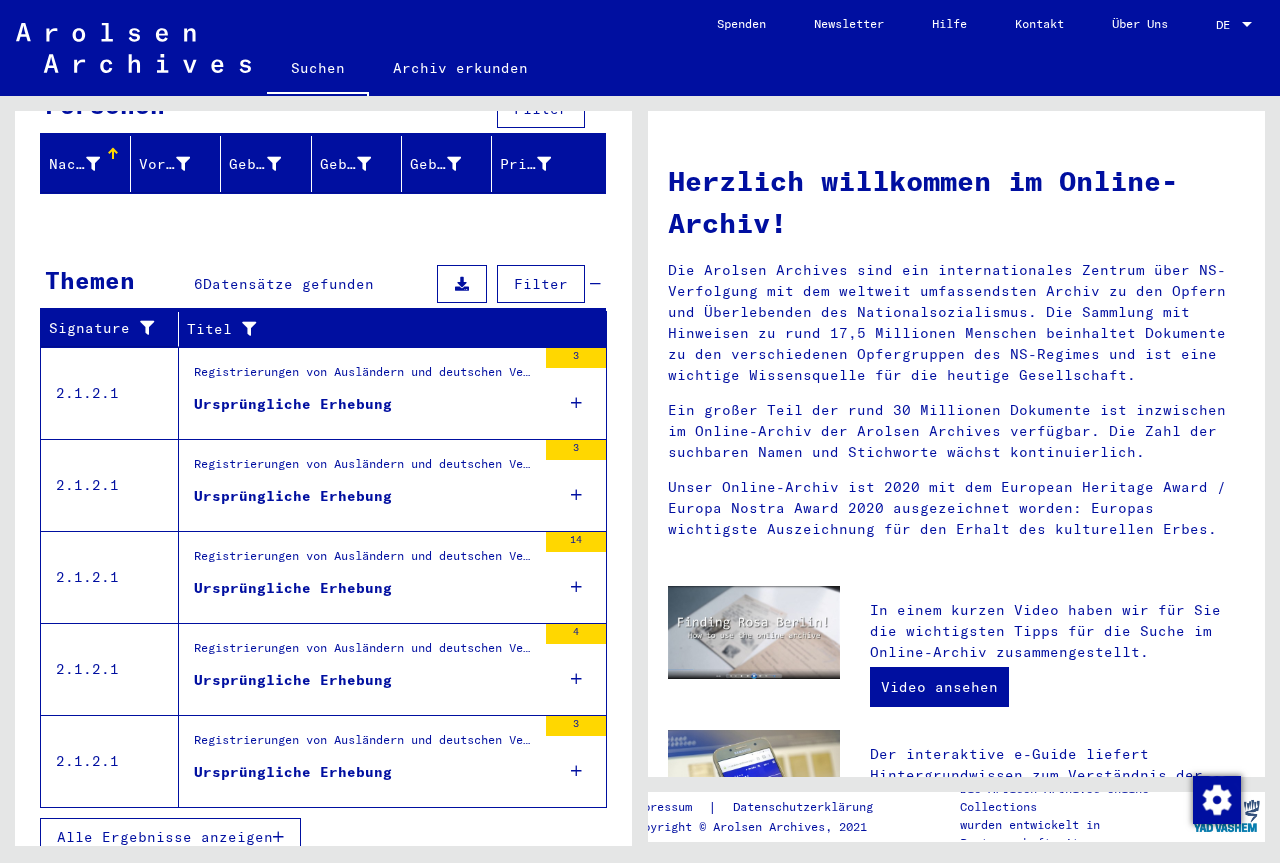 click on "Ursprüngliche Erhebung" at bounding box center (293, 404) 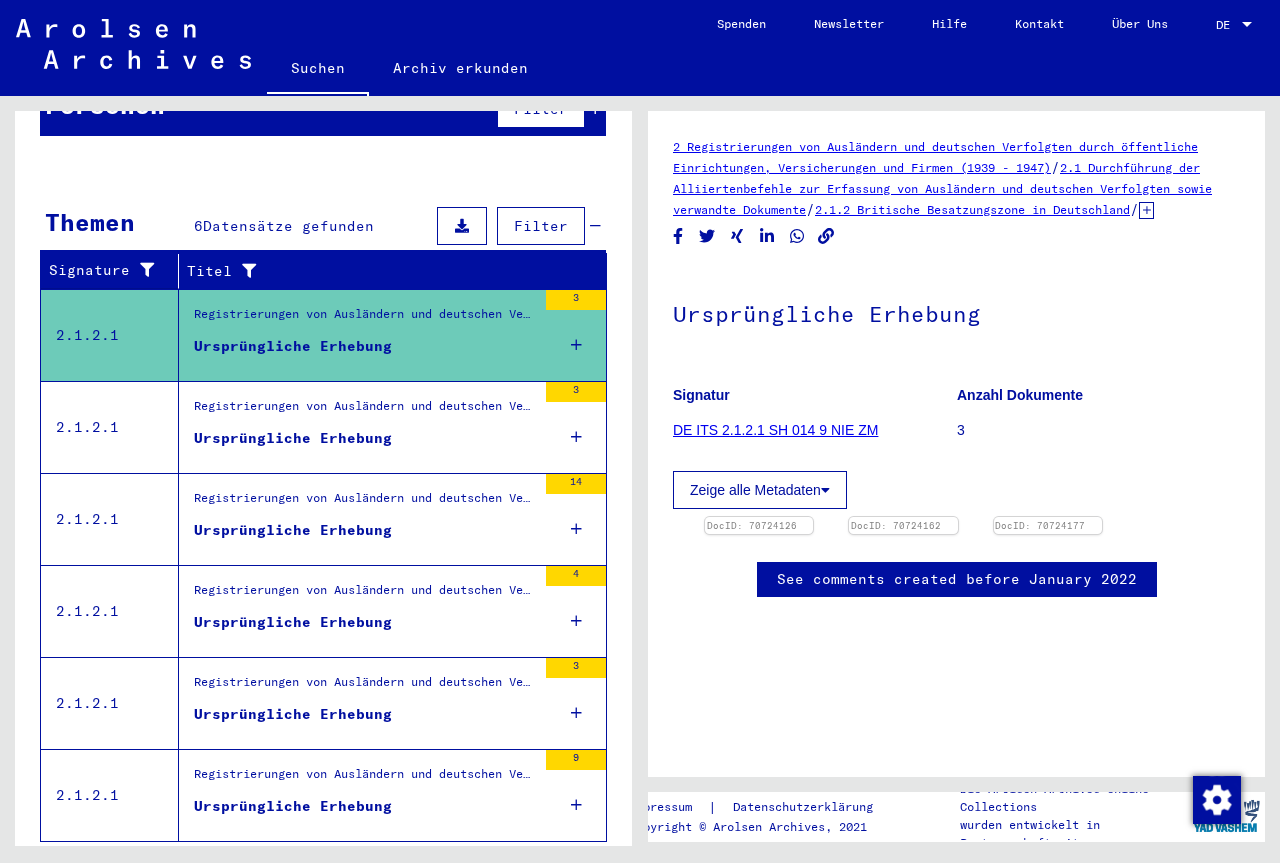 scroll, scrollTop: 0, scrollLeft: 0, axis: both 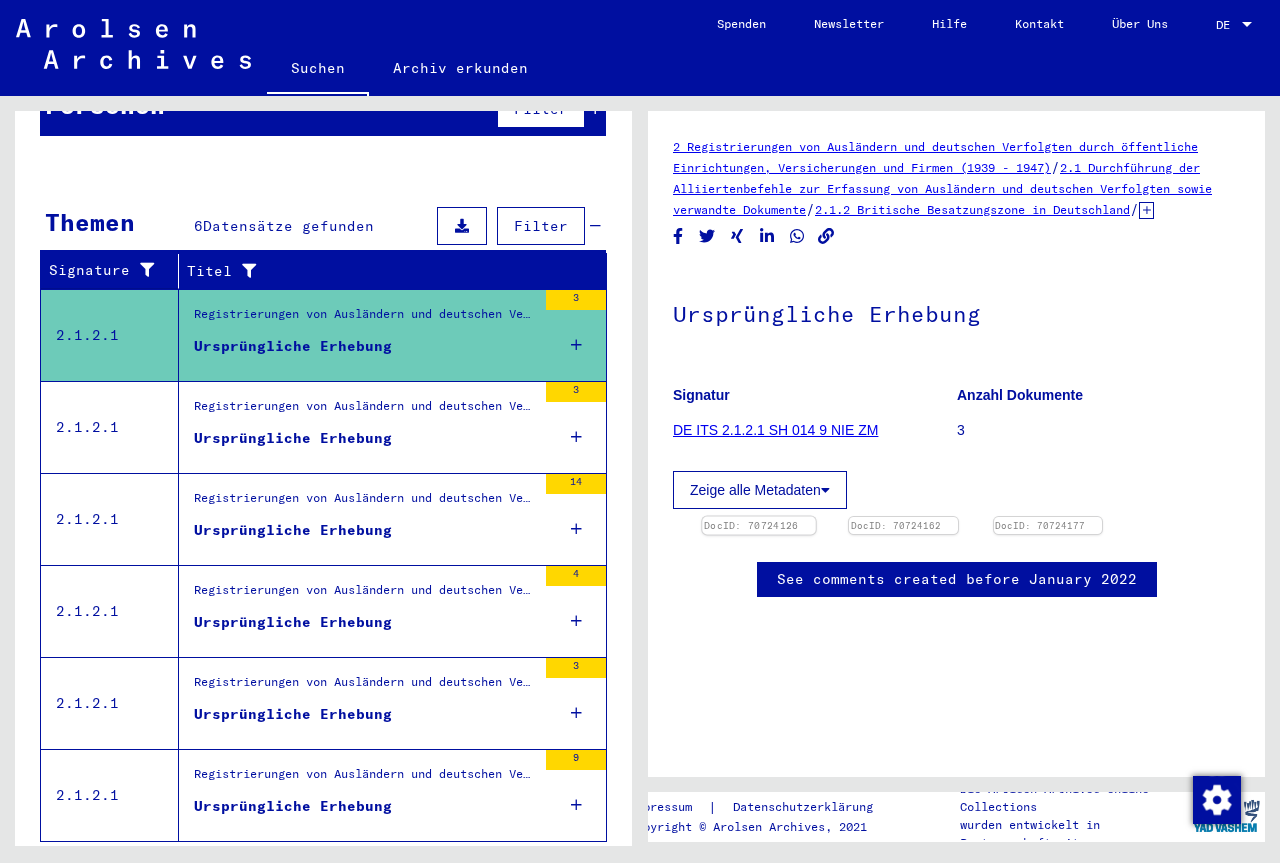 click at bounding box center [759, 517] 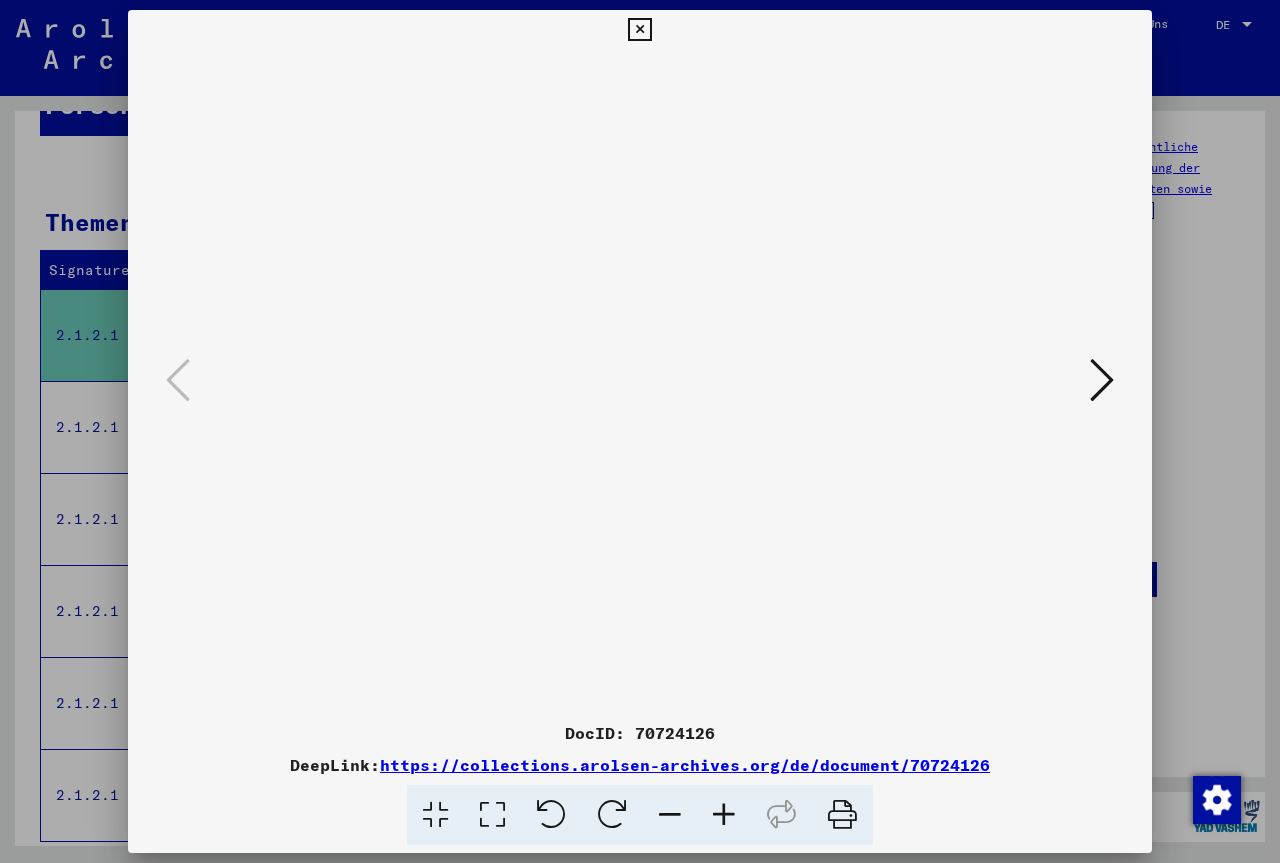 click at bounding box center (639, 30) 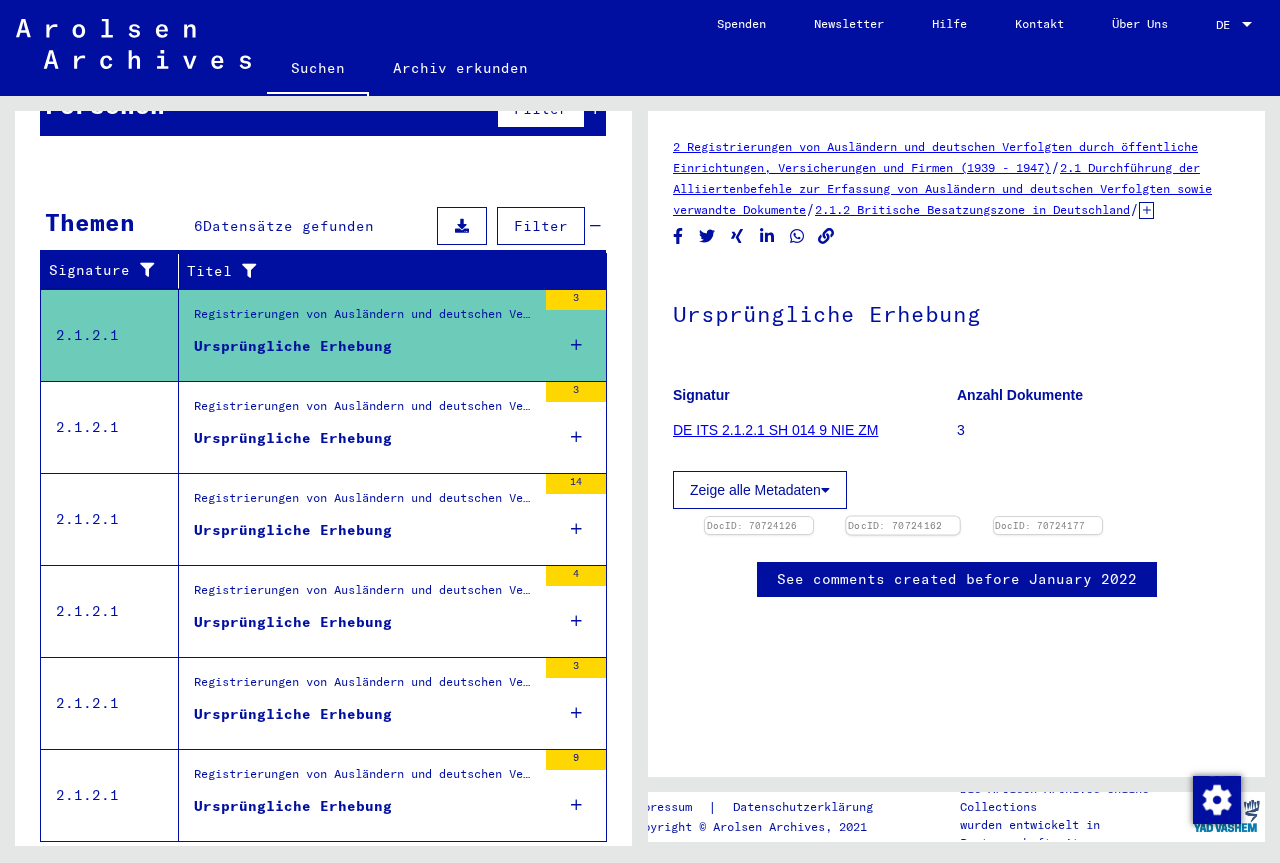 click at bounding box center [759, 517] 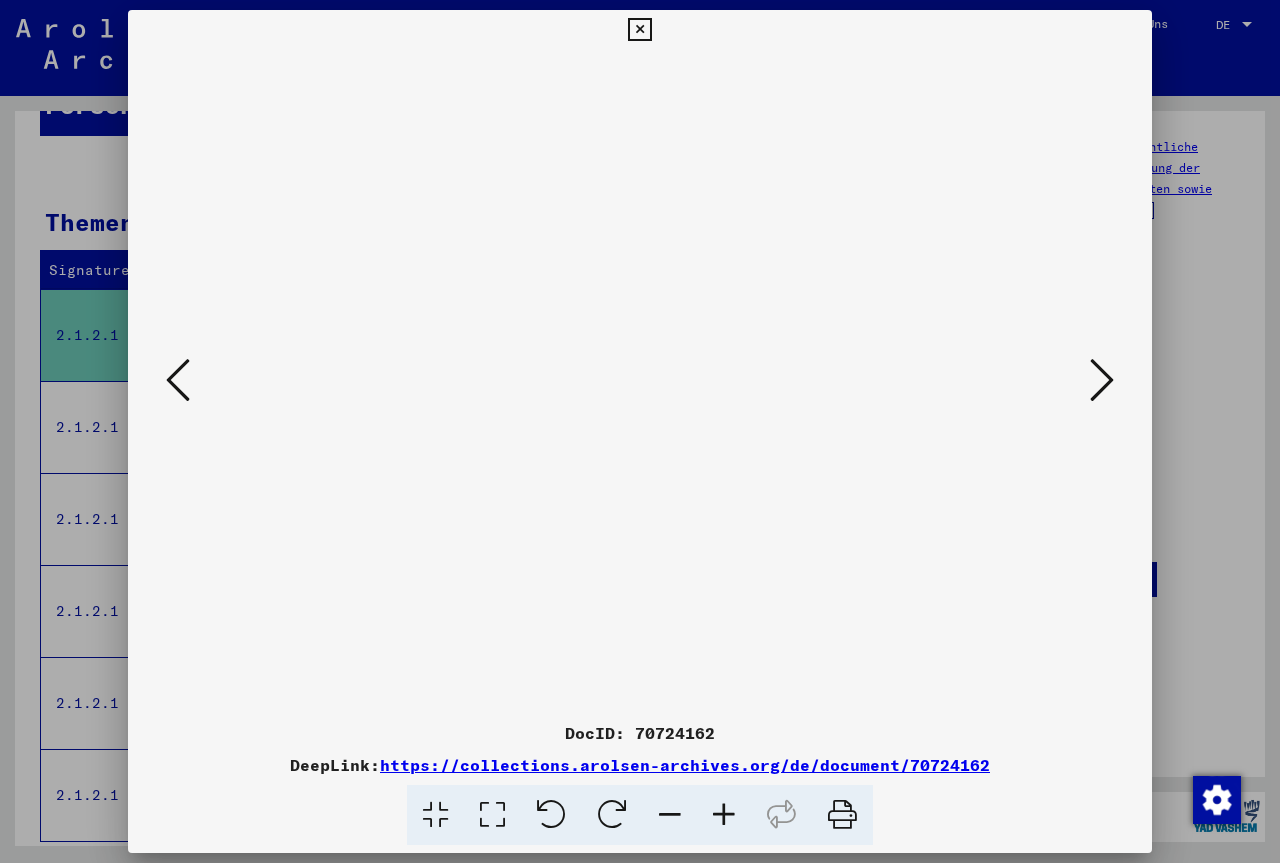 click at bounding box center [639, 30] 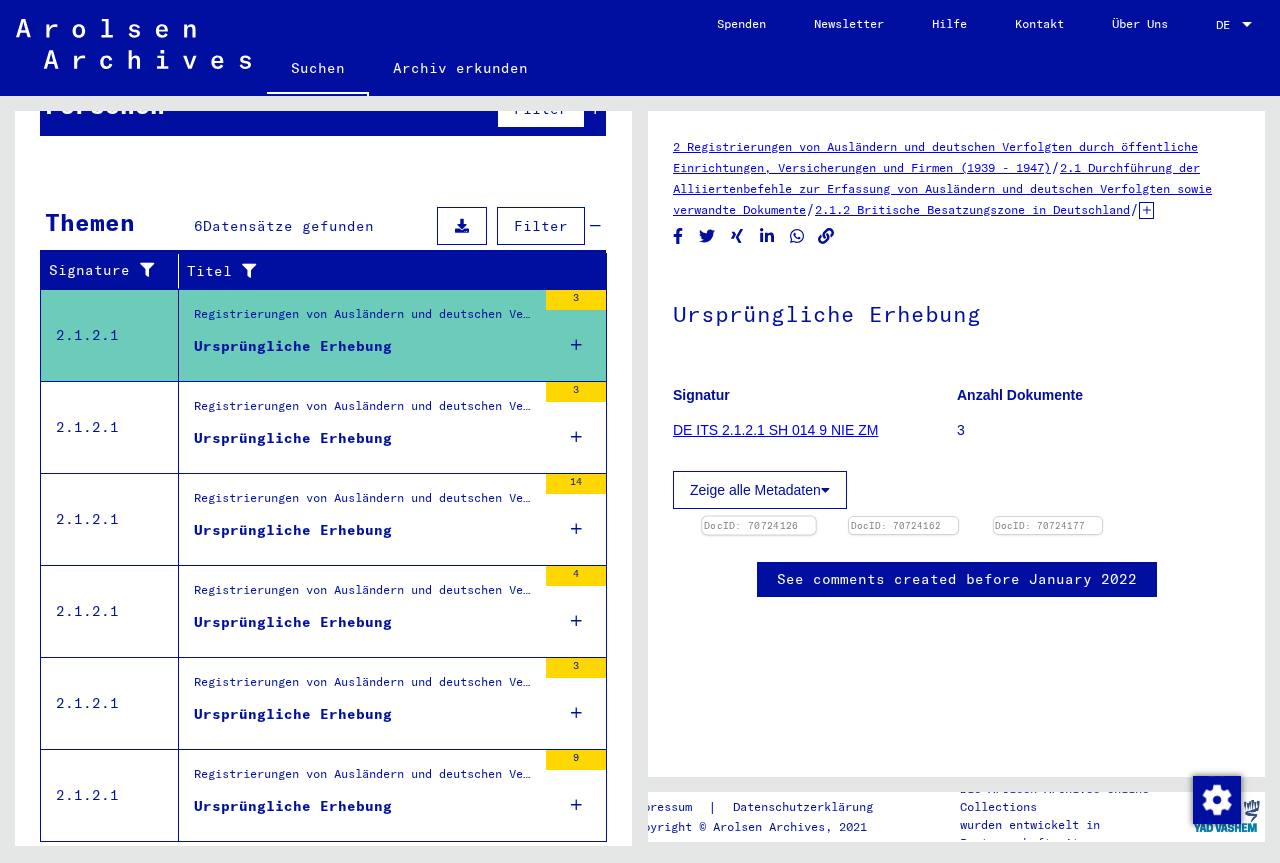click at bounding box center (759, 517) 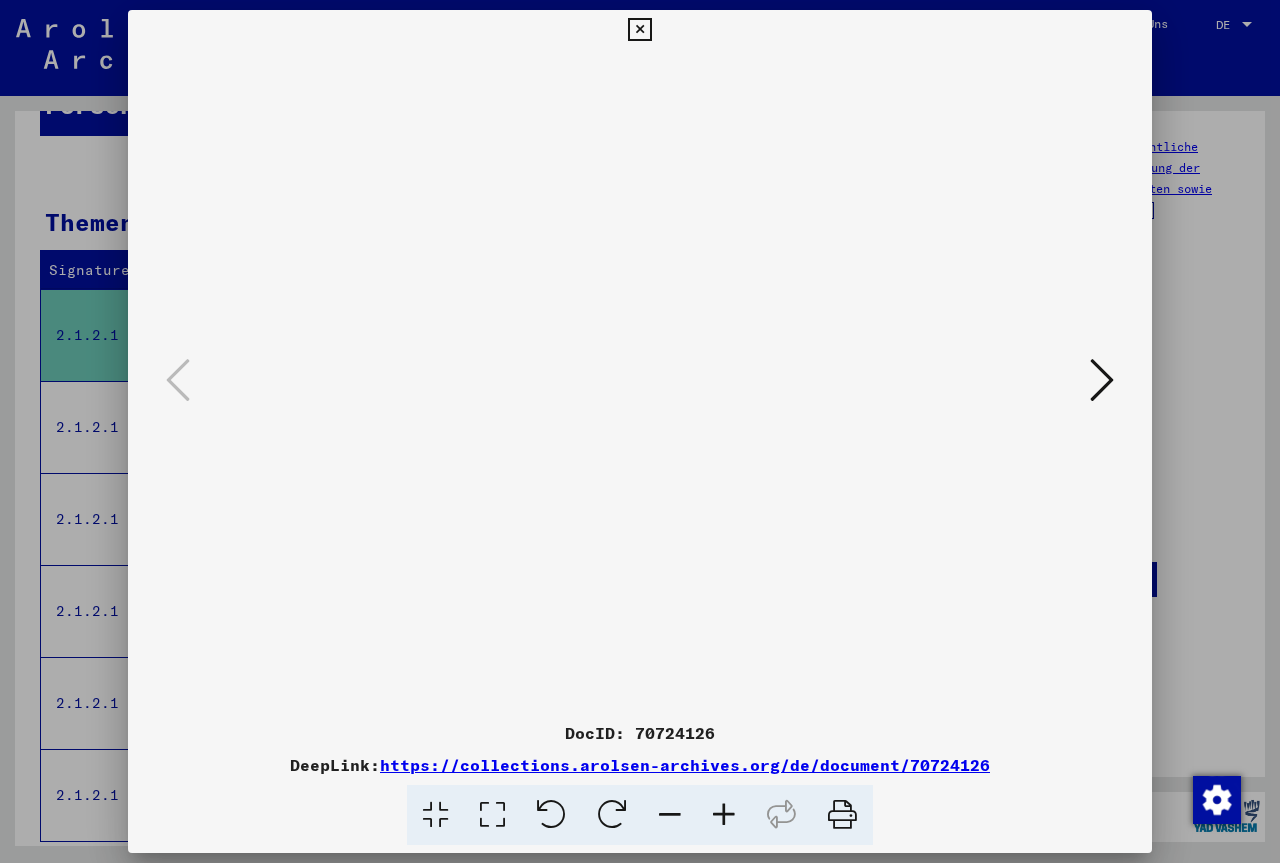 click at bounding box center [639, 30] 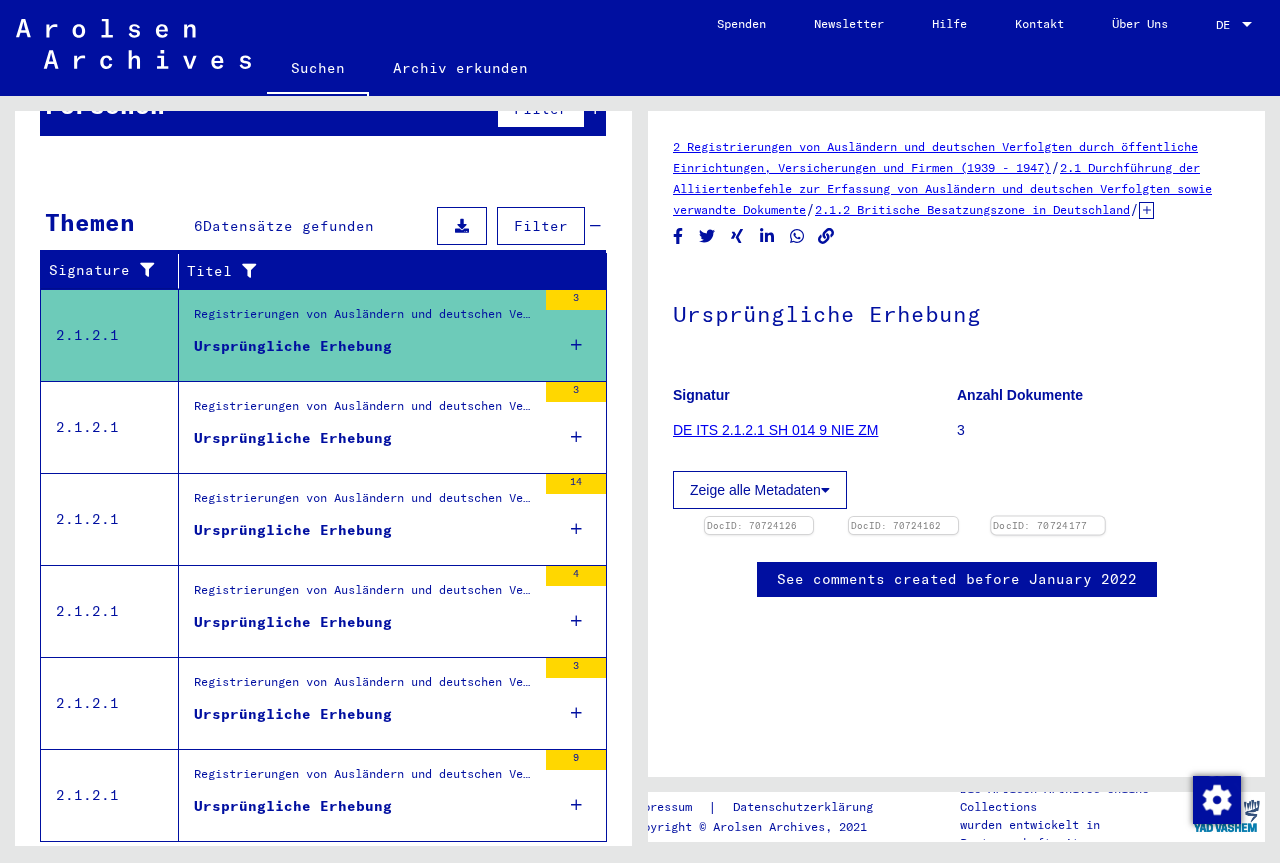 click at bounding box center [759, 517] 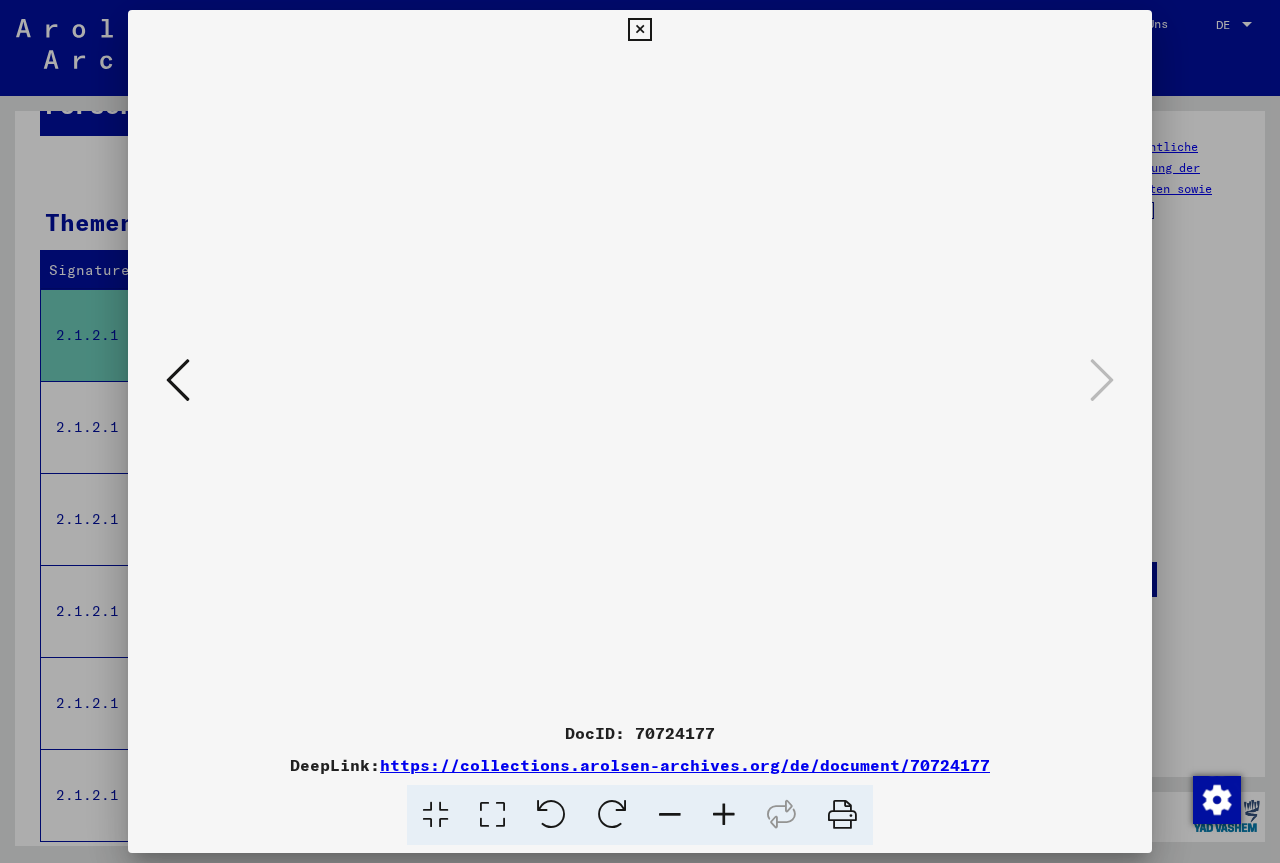 click at bounding box center [639, 30] 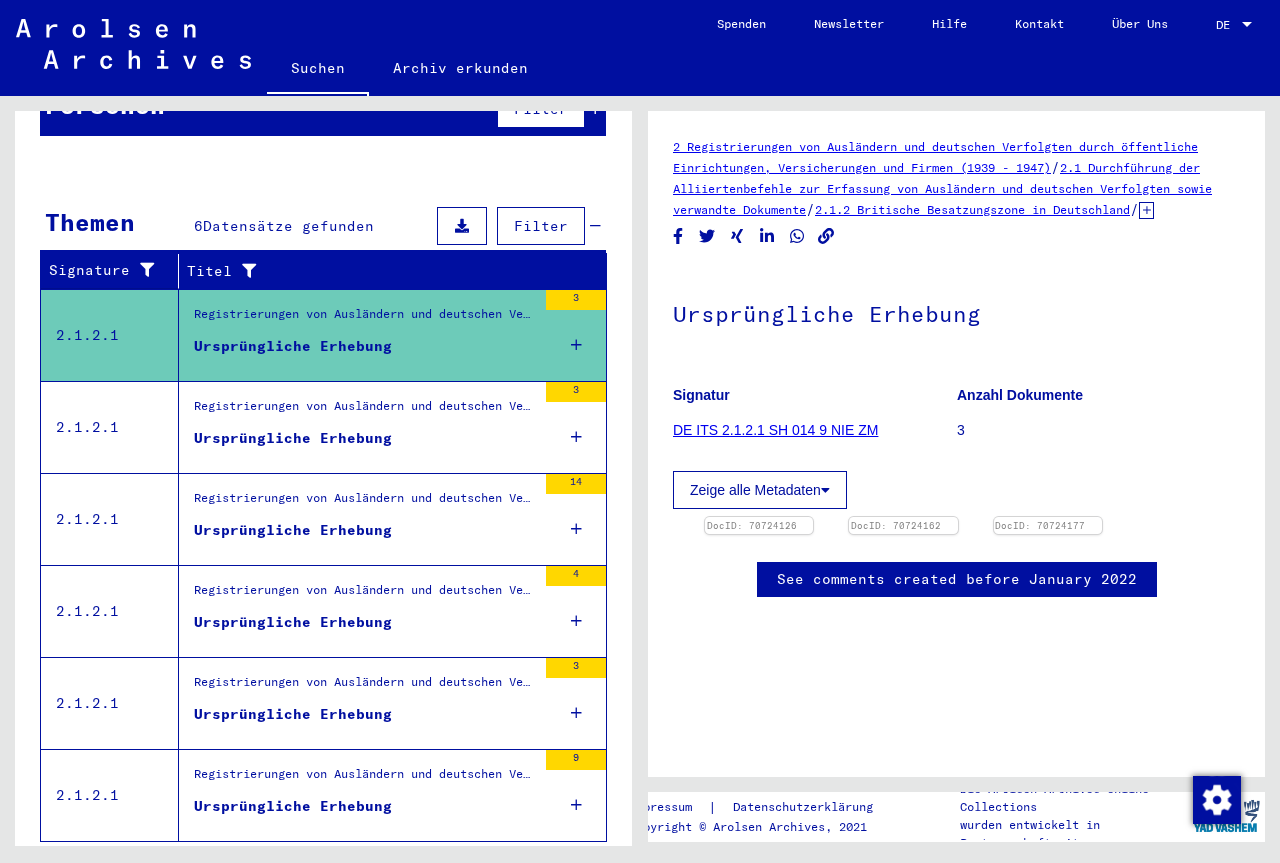 click on "3" at bounding box center (576, 300) 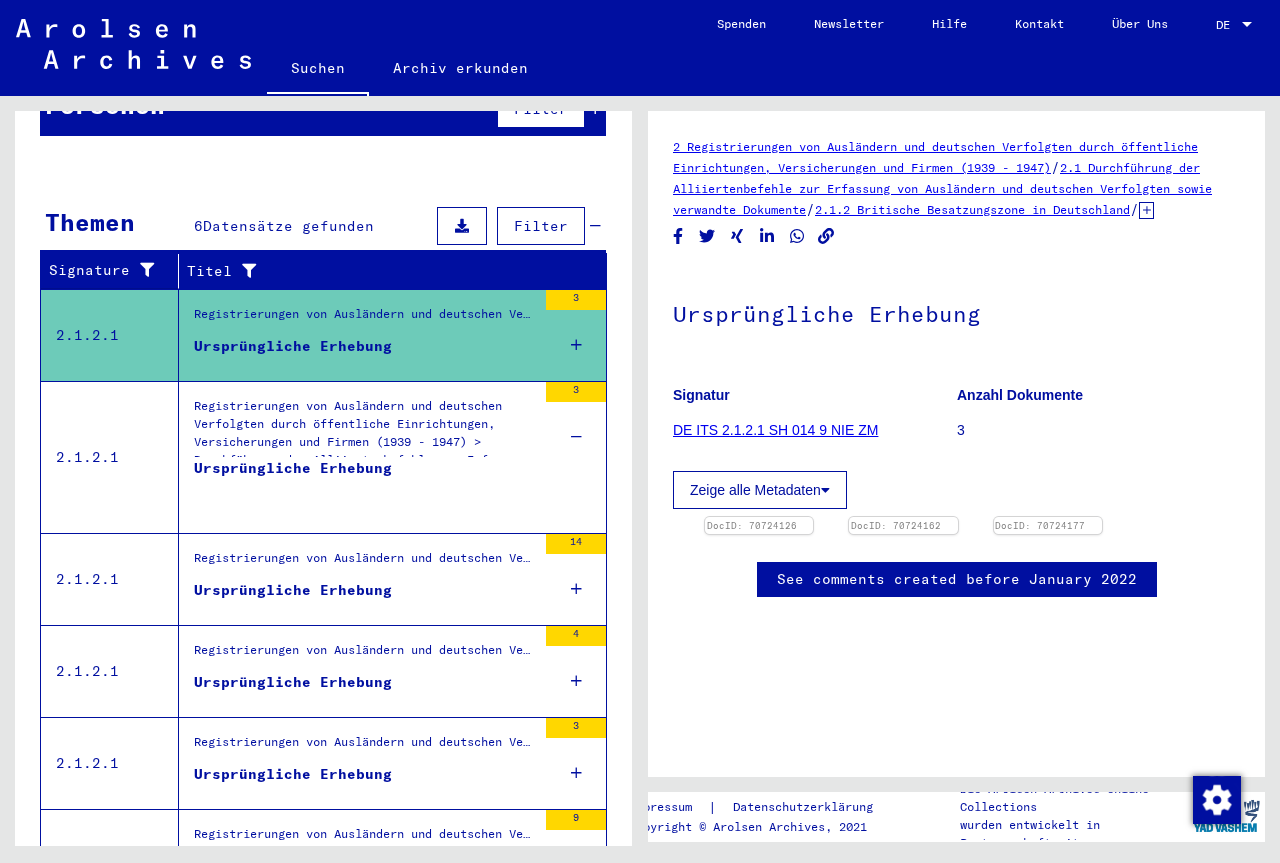 click on "3" at bounding box center (576, 300) 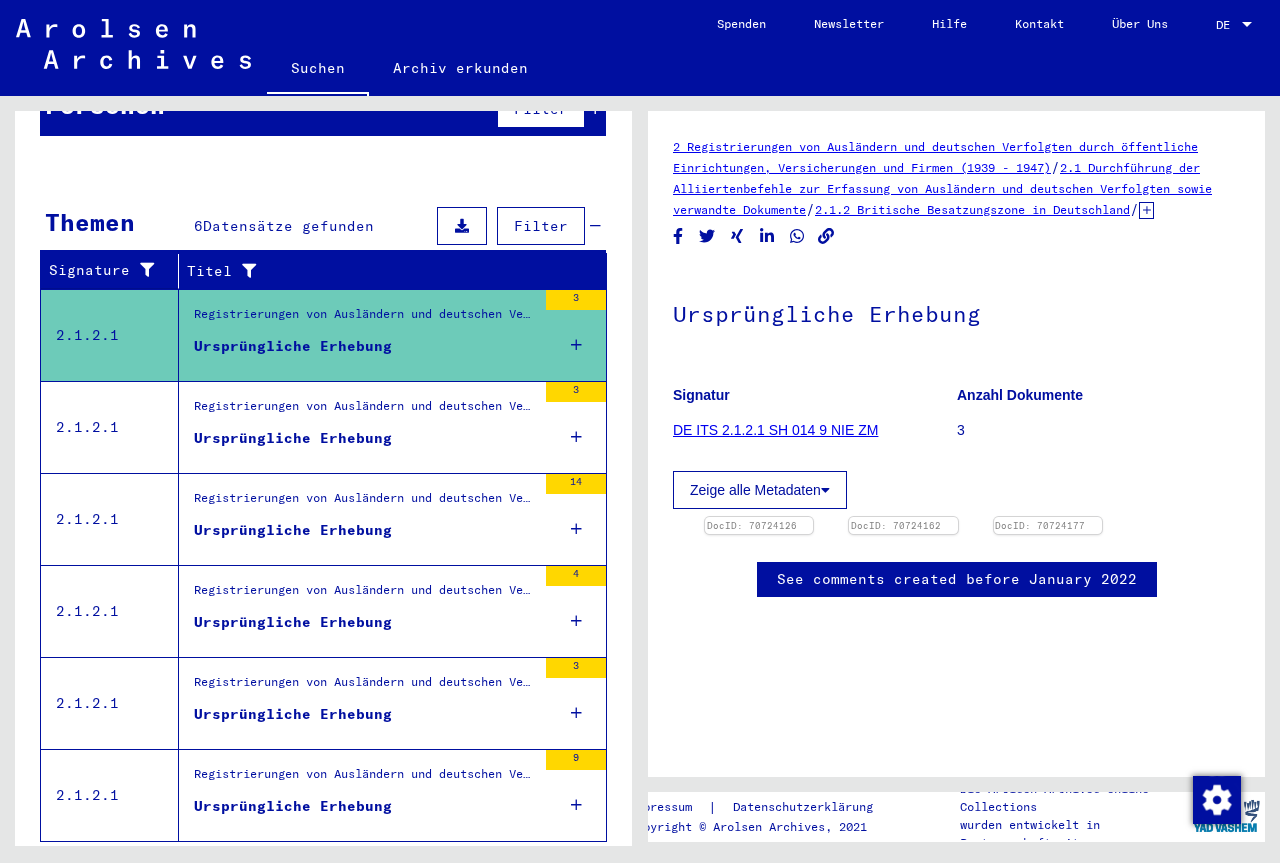 click on "Ursprüngliche Erhebung" at bounding box center [365, 320] 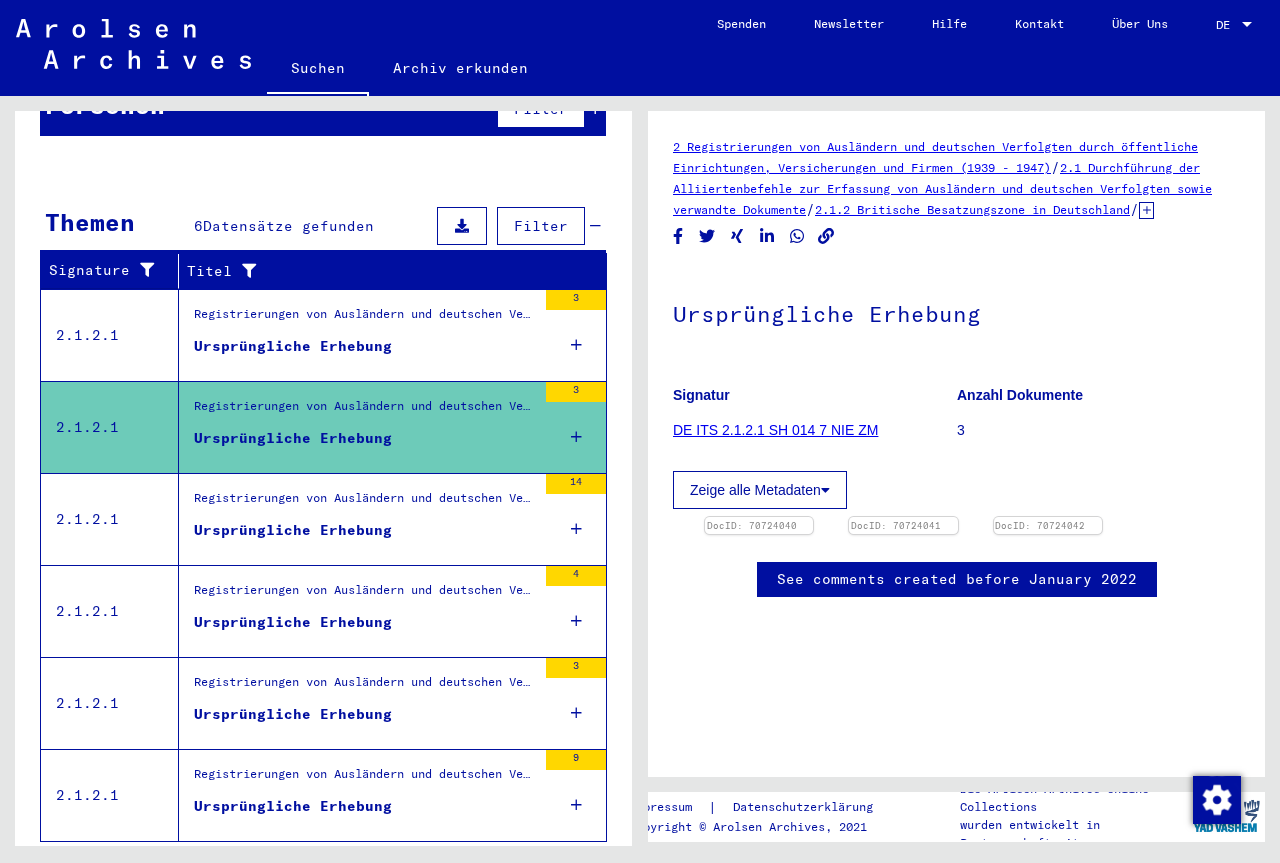 scroll, scrollTop: 0, scrollLeft: 0, axis: both 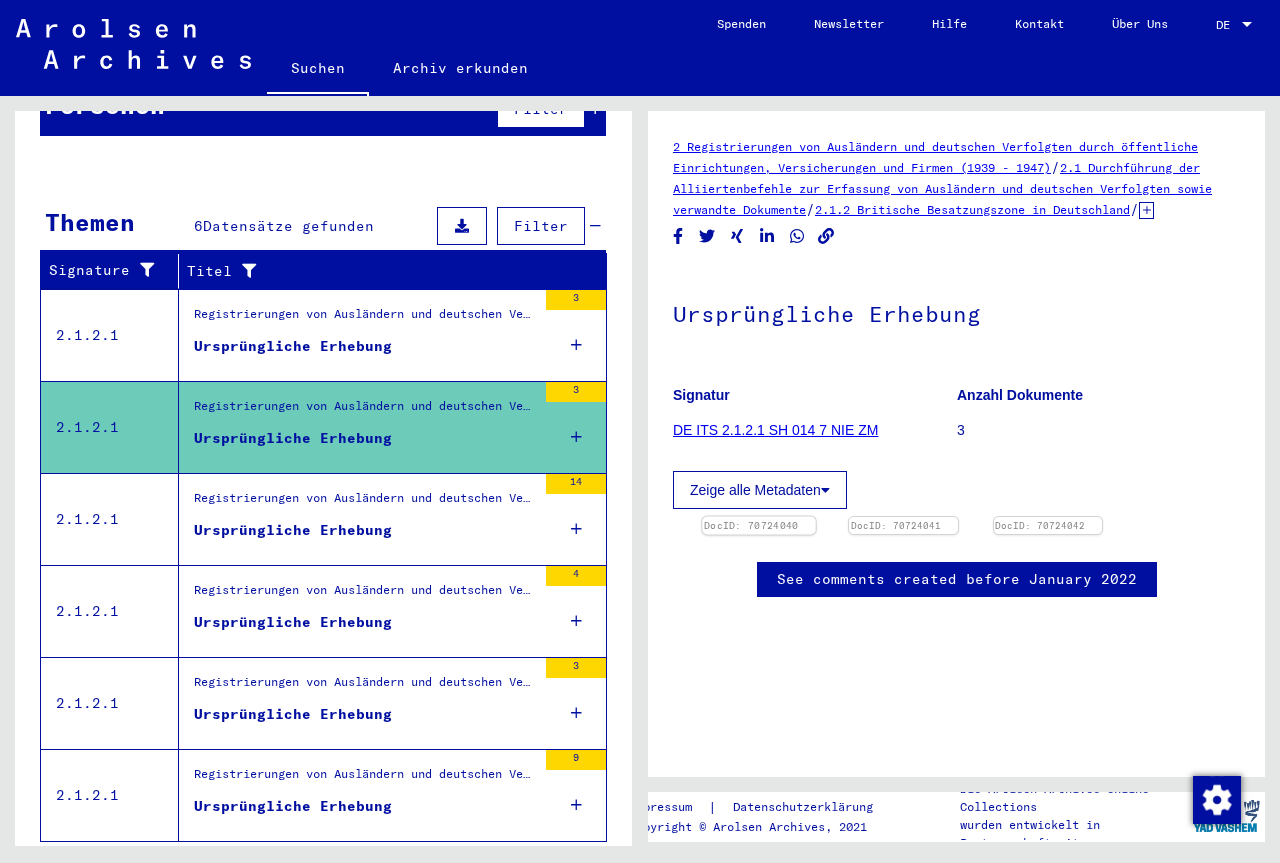 click at bounding box center (759, 517) 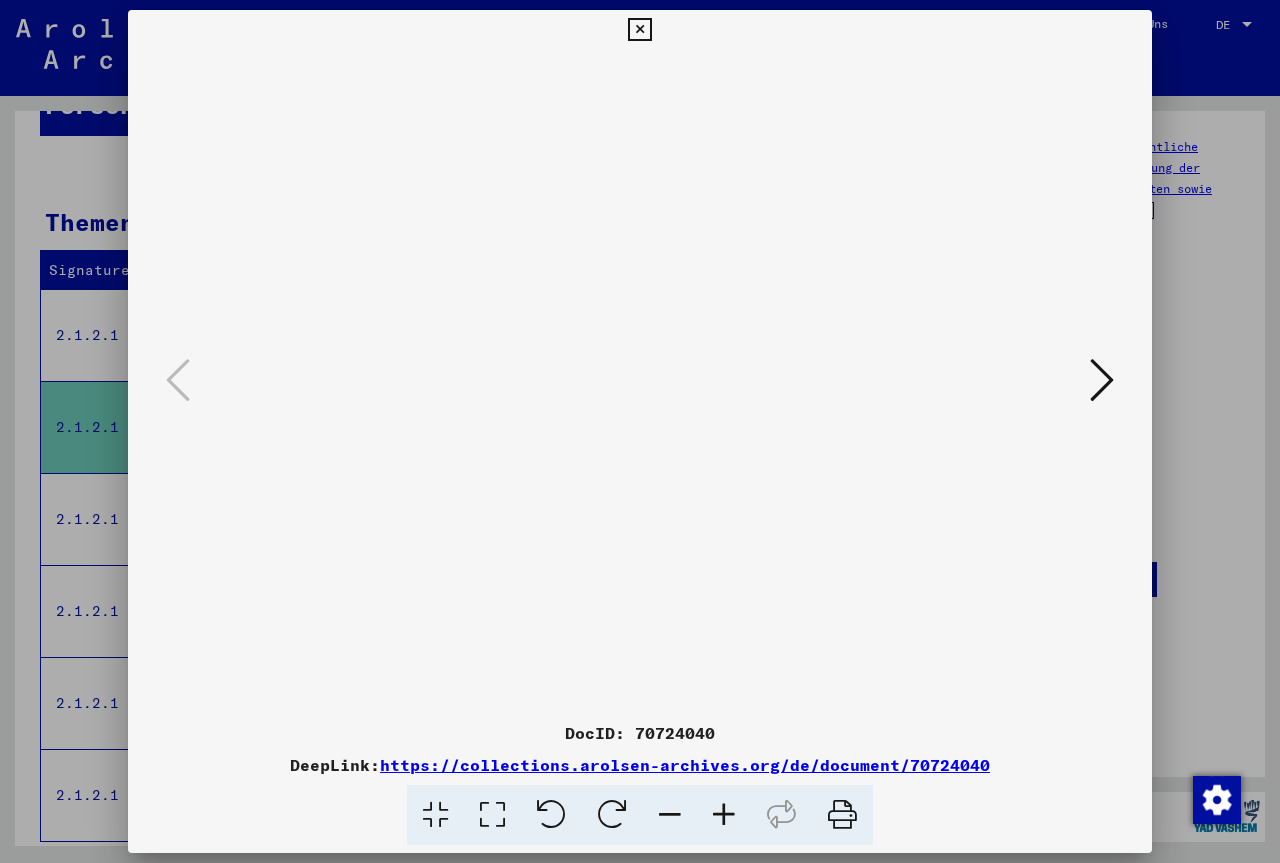 click at bounding box center (639, 30) 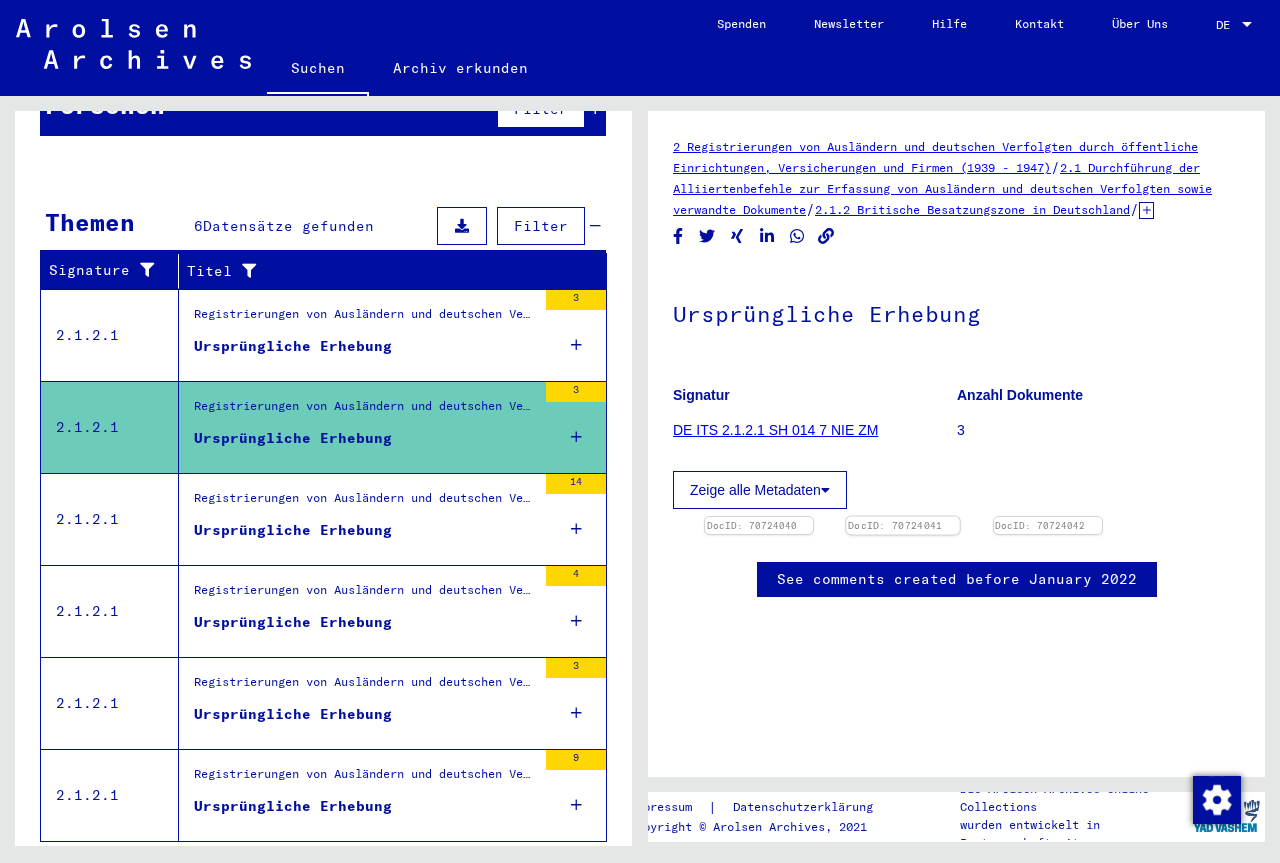 click at bounding box center (759, 517) 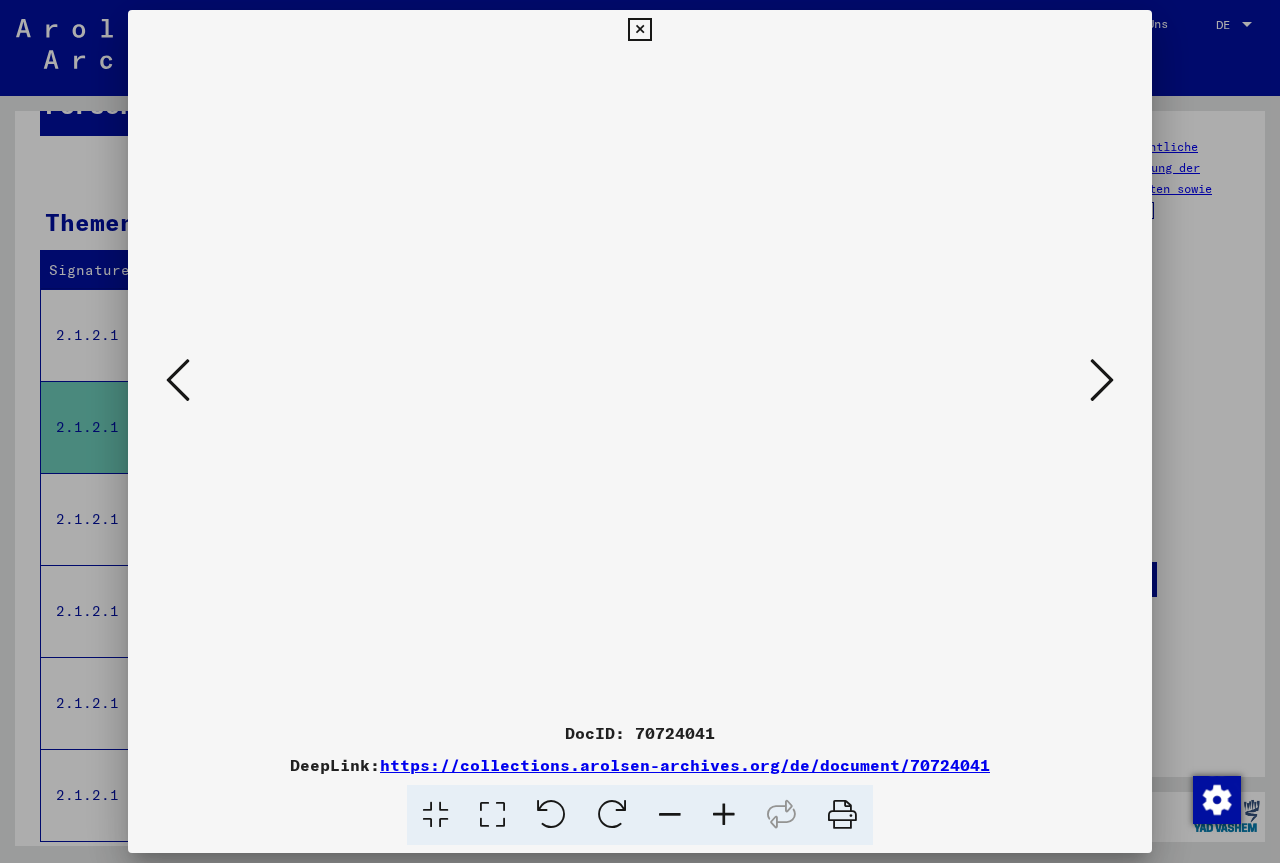 click at bounding box center [1102, 380] 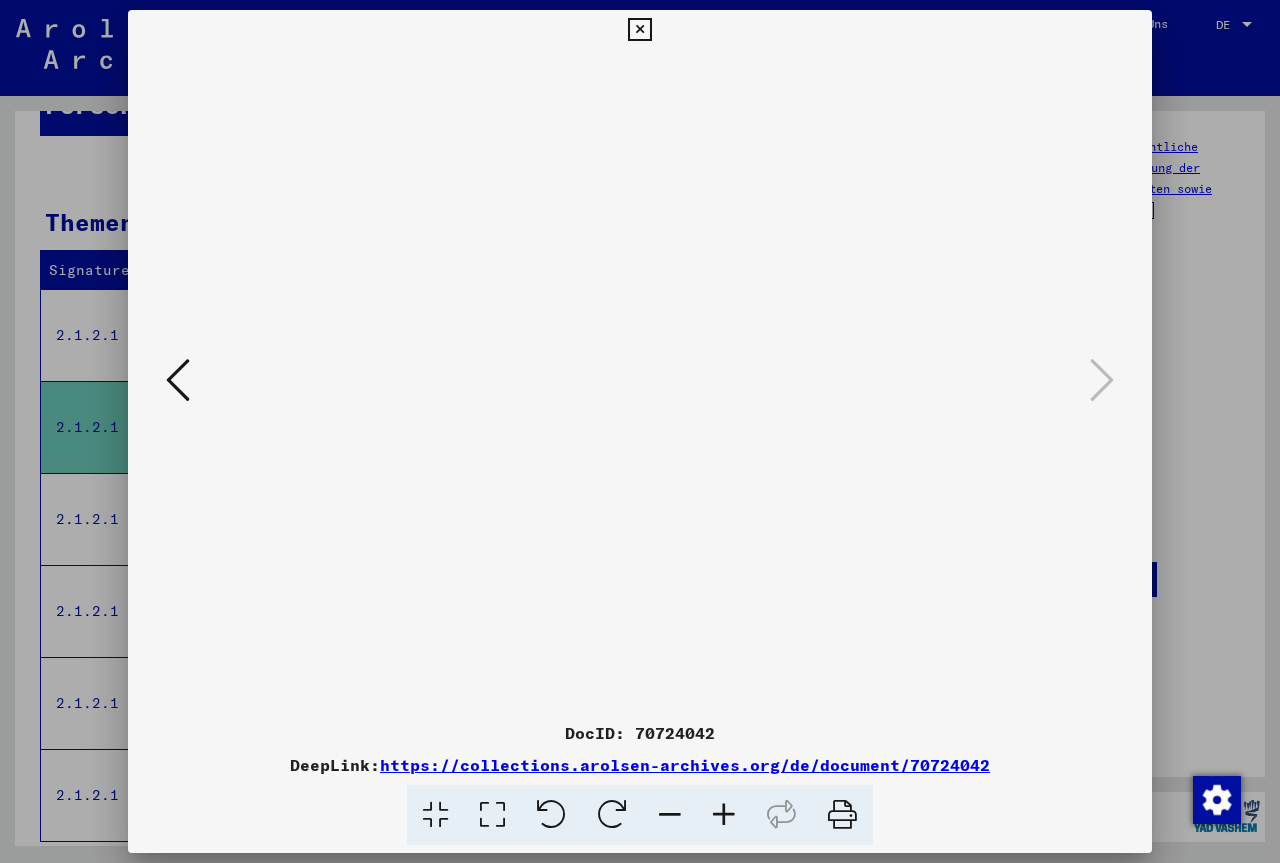 click at bounding box center [639, 30] 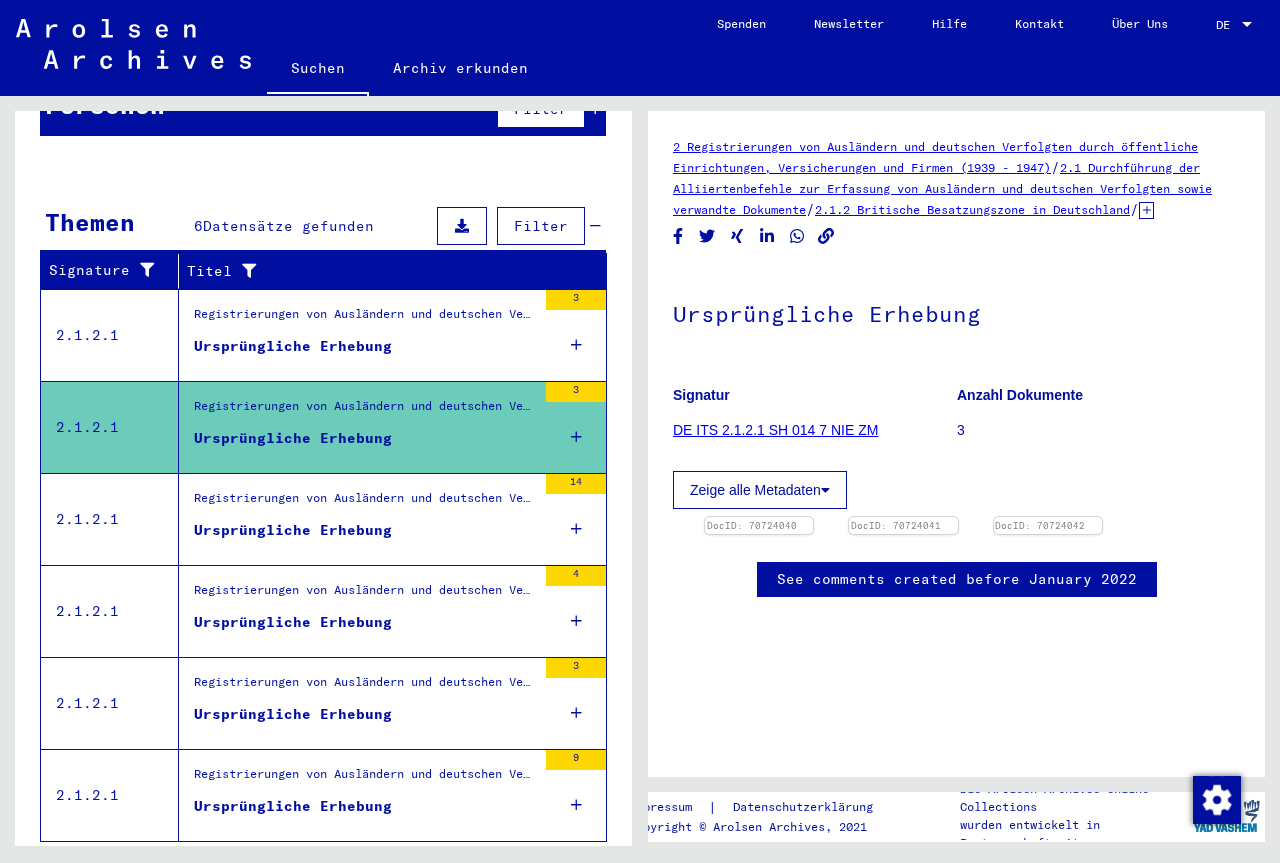 click on "Registrierungen von Ausländern und deutschen Verfolgten durch öffentliche Einrichtungen, Versicherungen und Firmen (1939 - 1947) > Durchführung der Alliiertenbefehle zur Erfassung von Ausländern und deutschen Verfolgten sowie verwandte Dokumente > Britische Besatzungszone in Deutschland > Listen von Angehörigen der Vereinten Nationen, anderer Ausländer, deutscher Juden und Staatenloser, britische Zone > Unterlagen aus Schleswig-Holstein > Dokumente aus dem Landkreis [COUNTY] > Informationen über Gräber von Ausländern im [COUNTY] > Nationalität/Herkunft der aufgeführten Personen: Niederländisch" at bounding box center [365, 319] 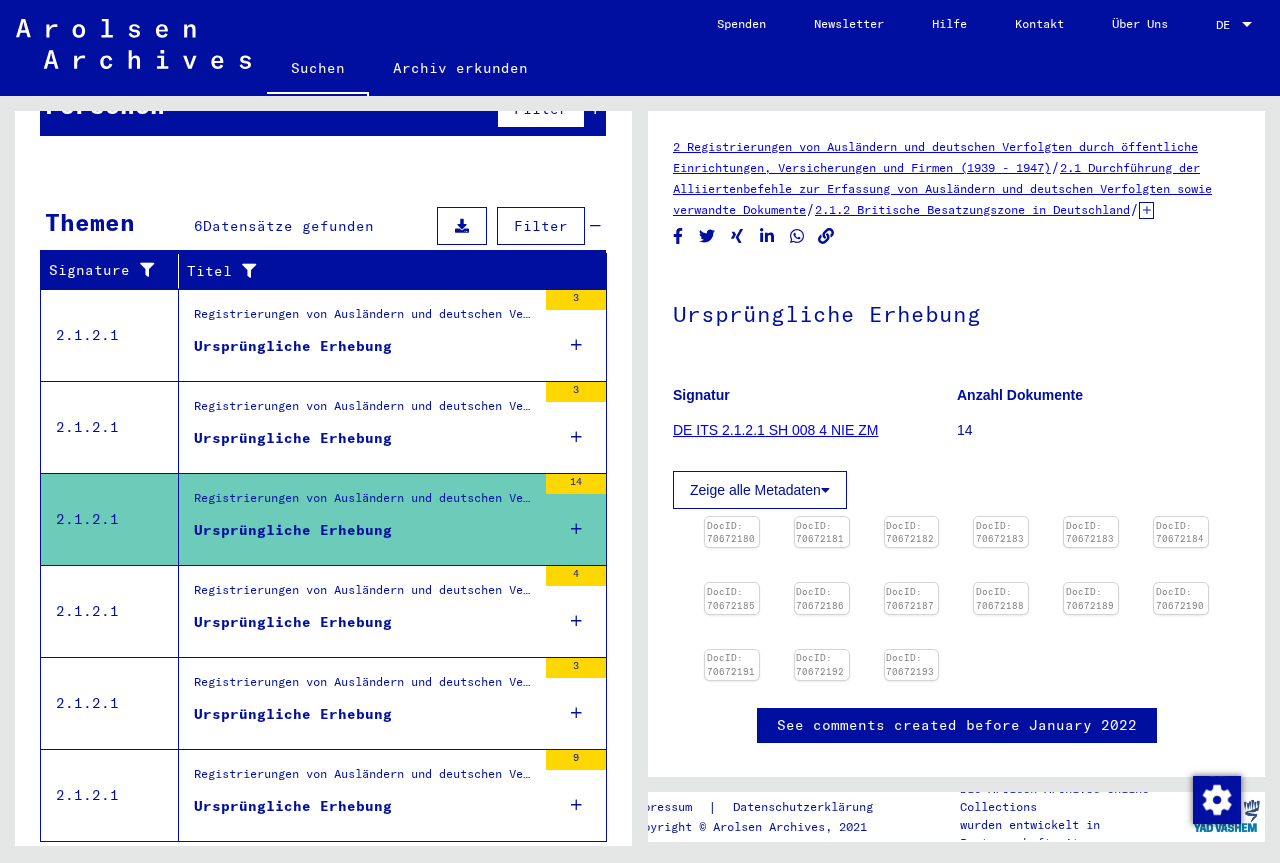 click on "14" at bounding box center (576, 484) 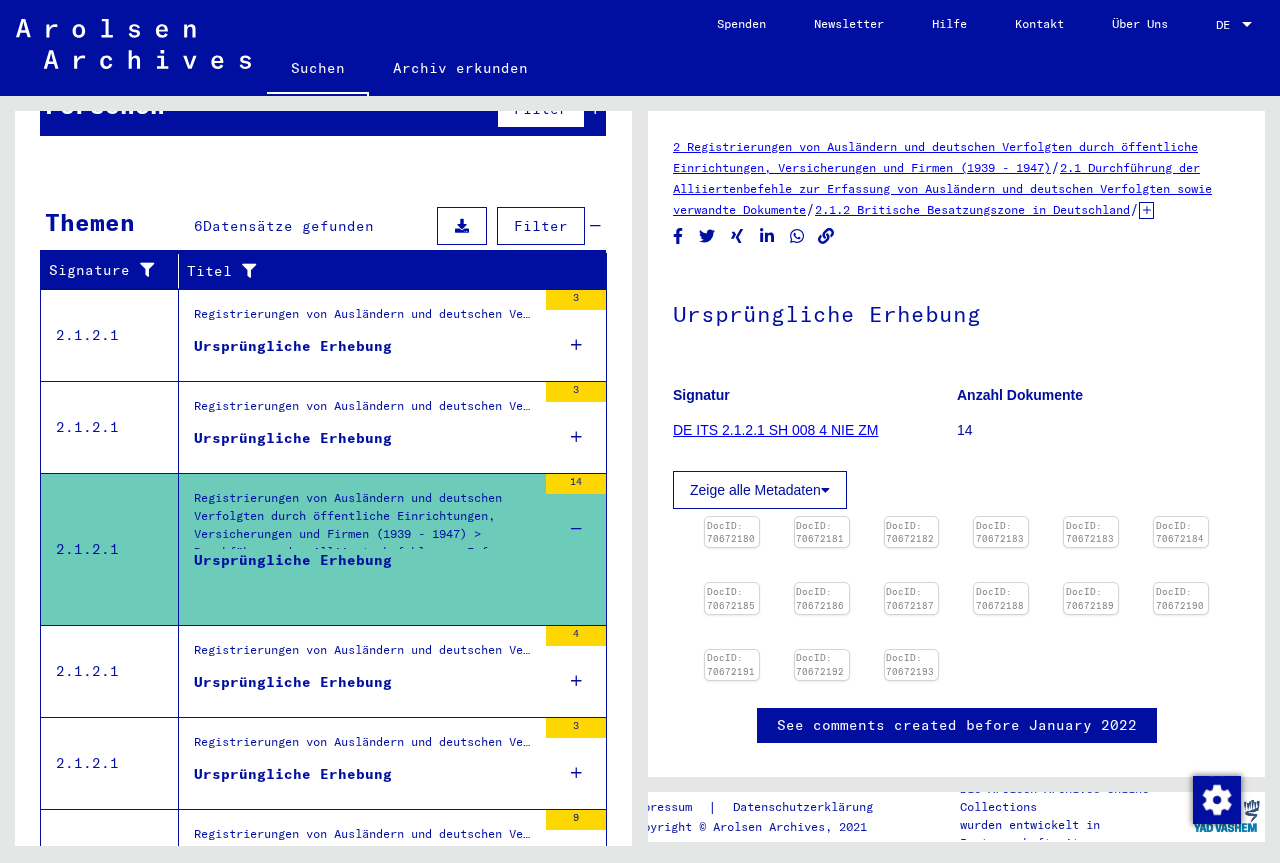 scroll, scrollTop: 0, scrollLeft: 0, axis: both 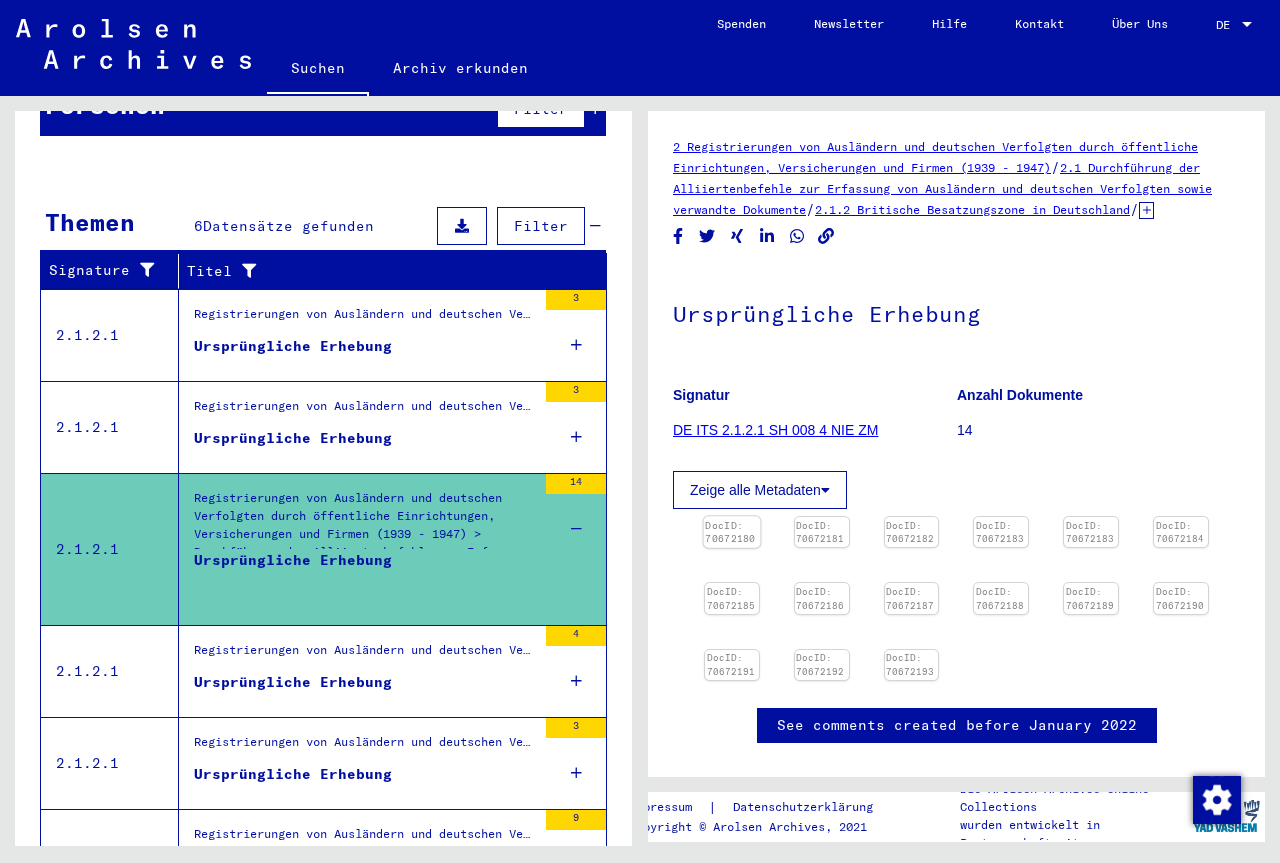 click at bounding box center (732, 516) 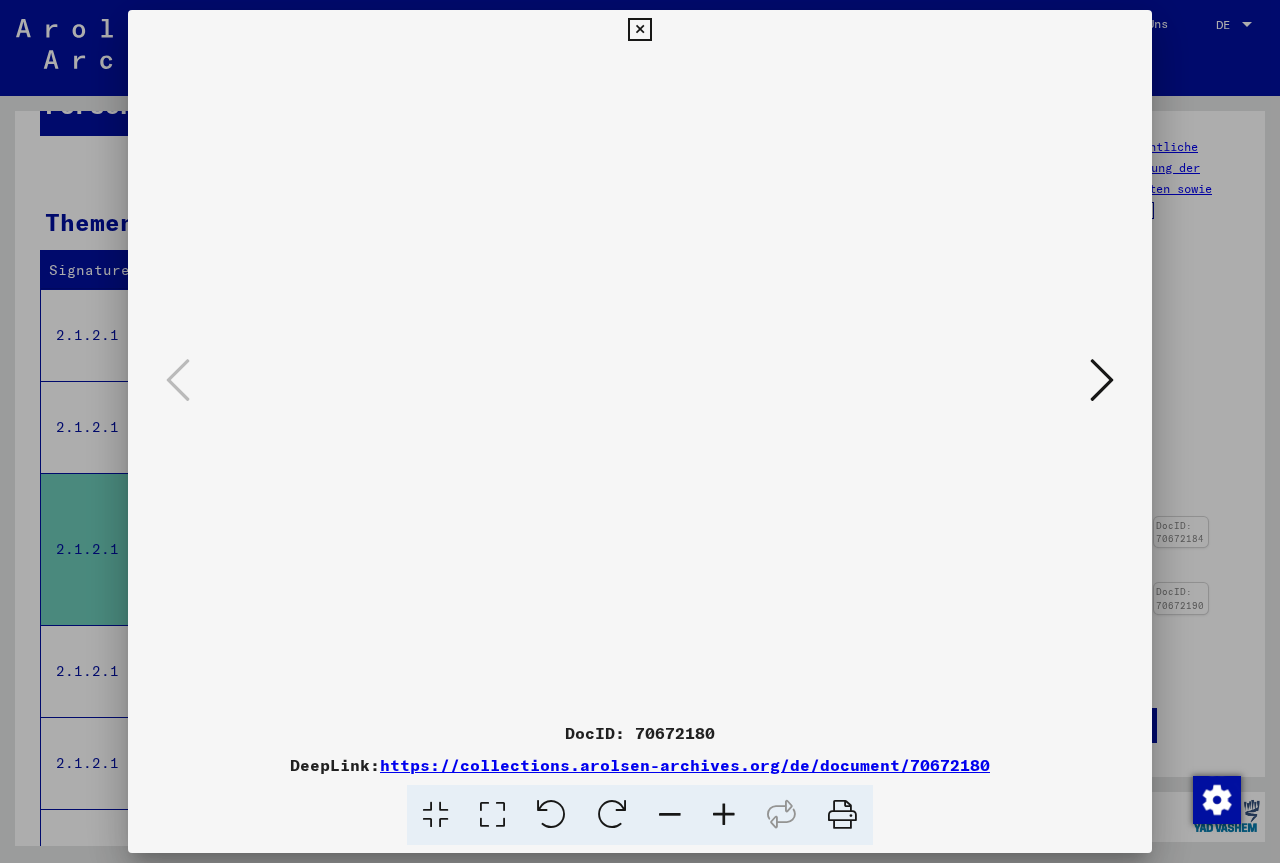 click at bounding box center (1102, 380) 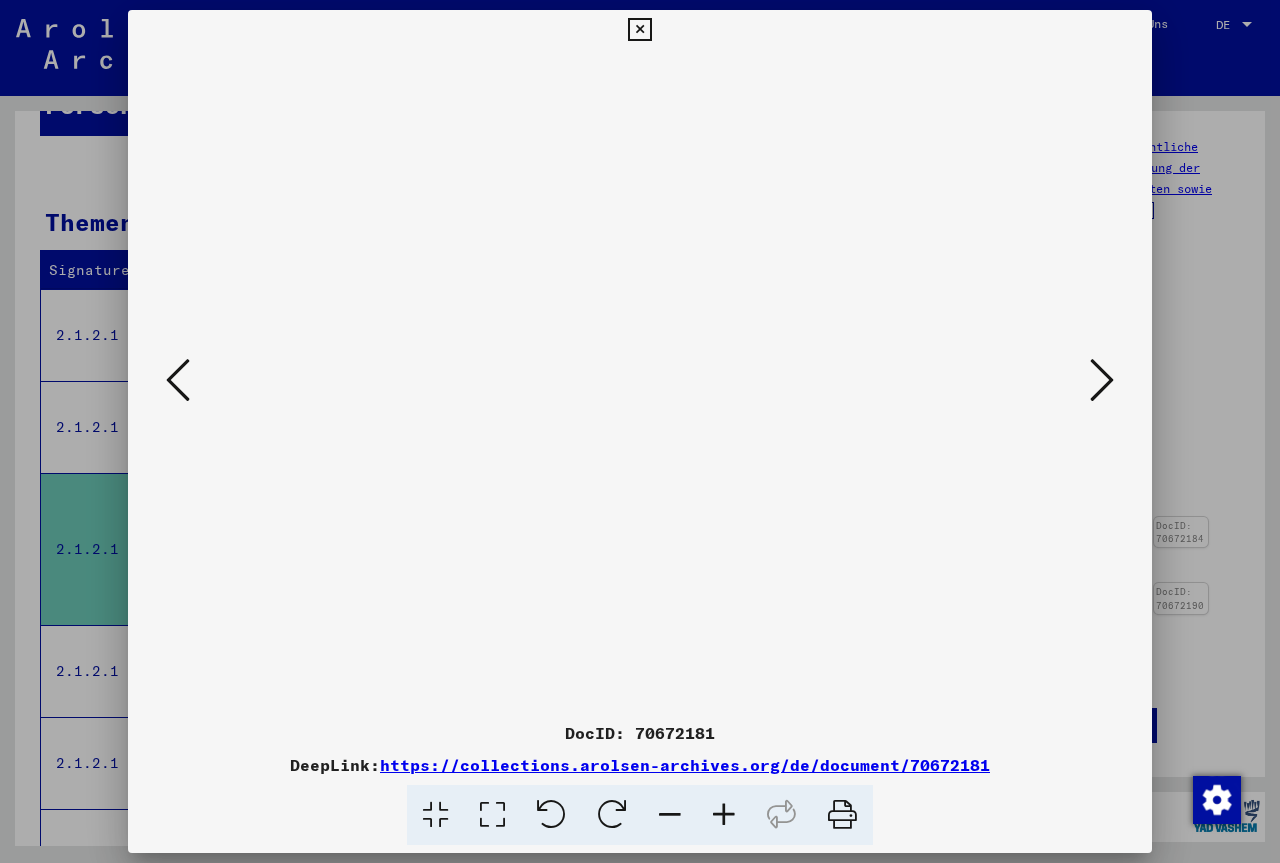 click at bounding box center (1102, 380) 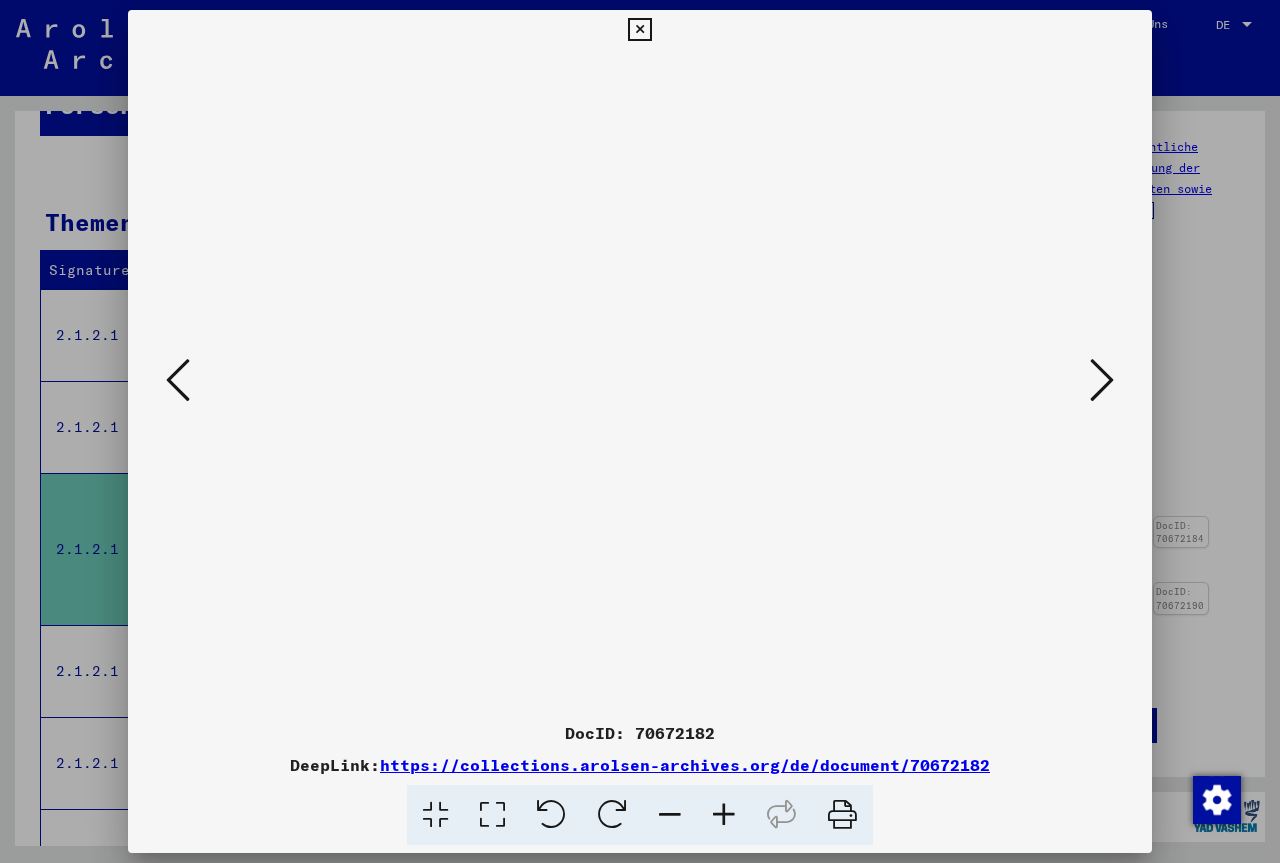 click at bounding box center [1102, 380] 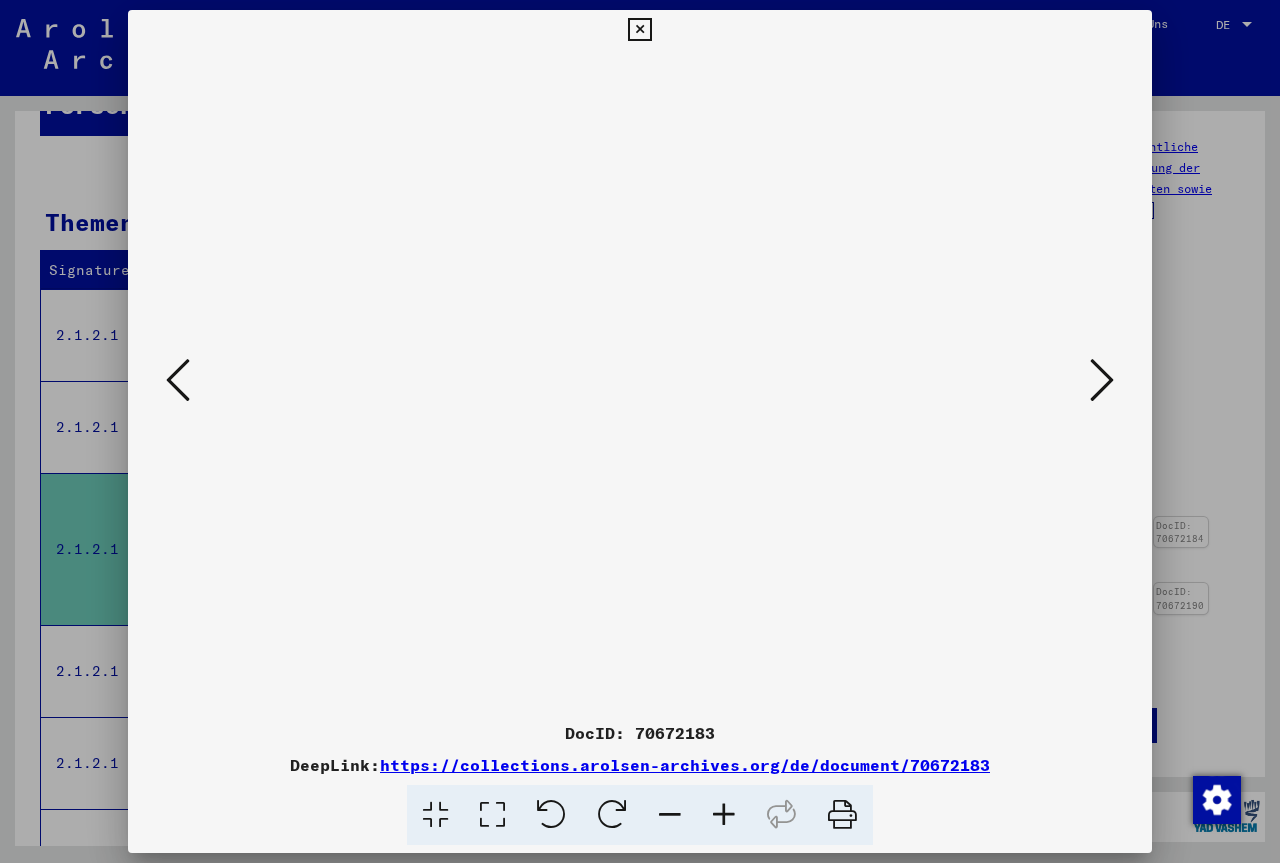 click at bounding box center (1102, 380) 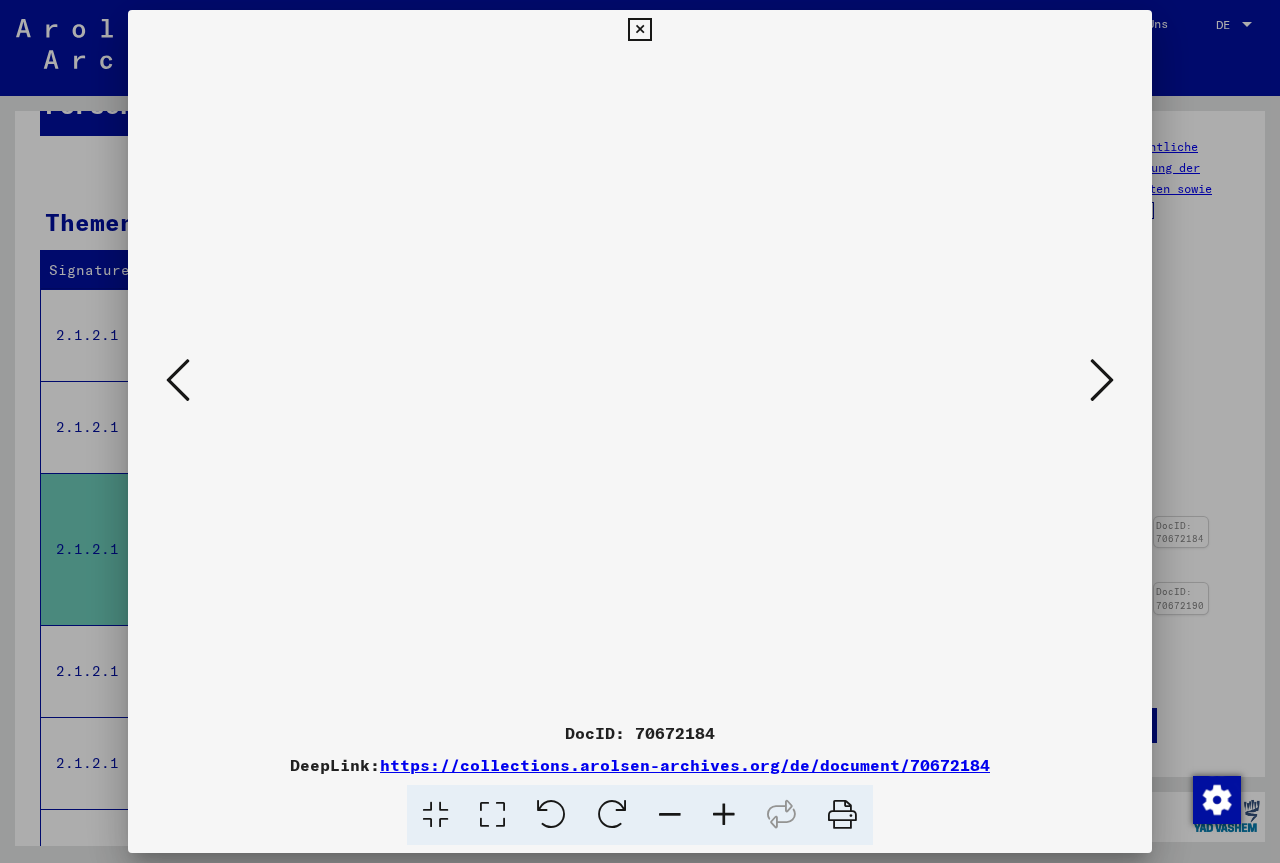 click at bounding box center [1102, 380] 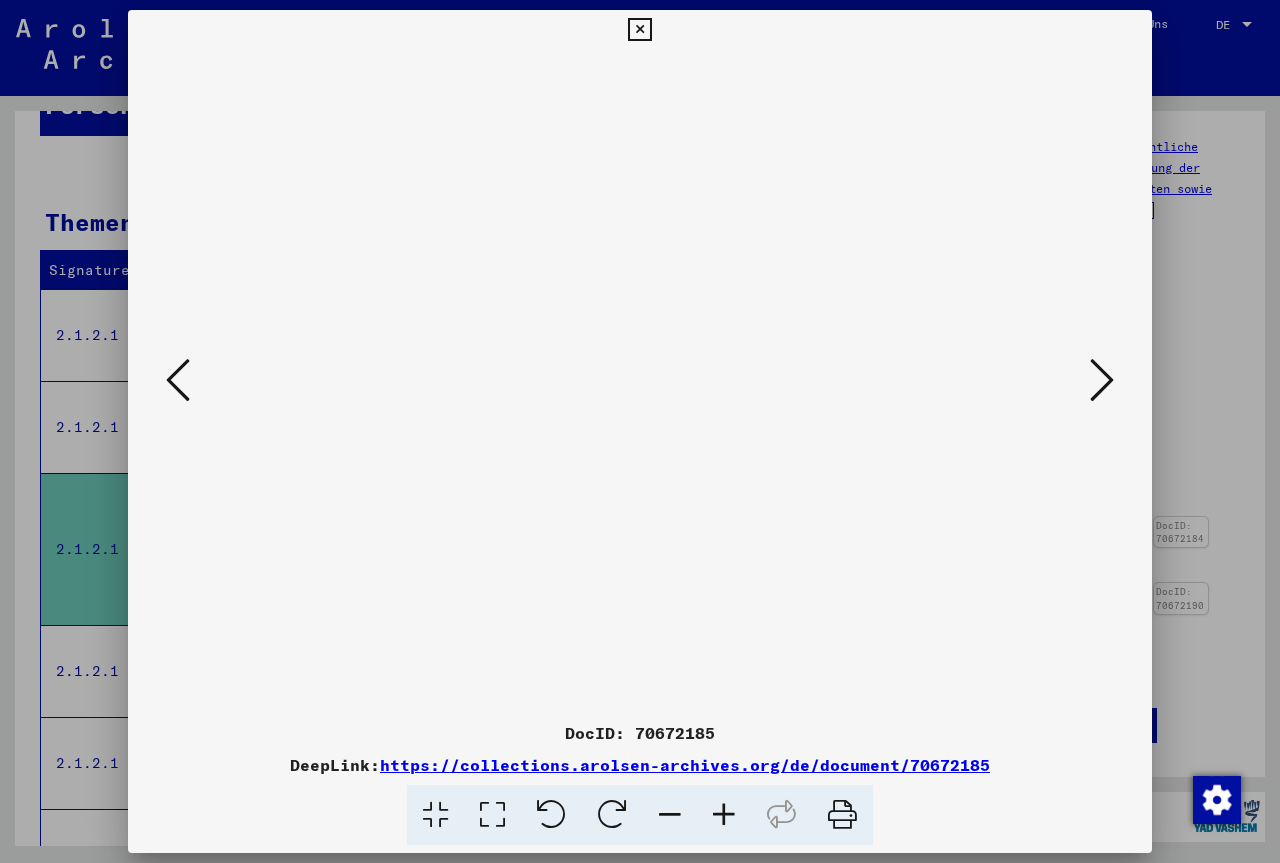 click at bounding box center (1102, 380) 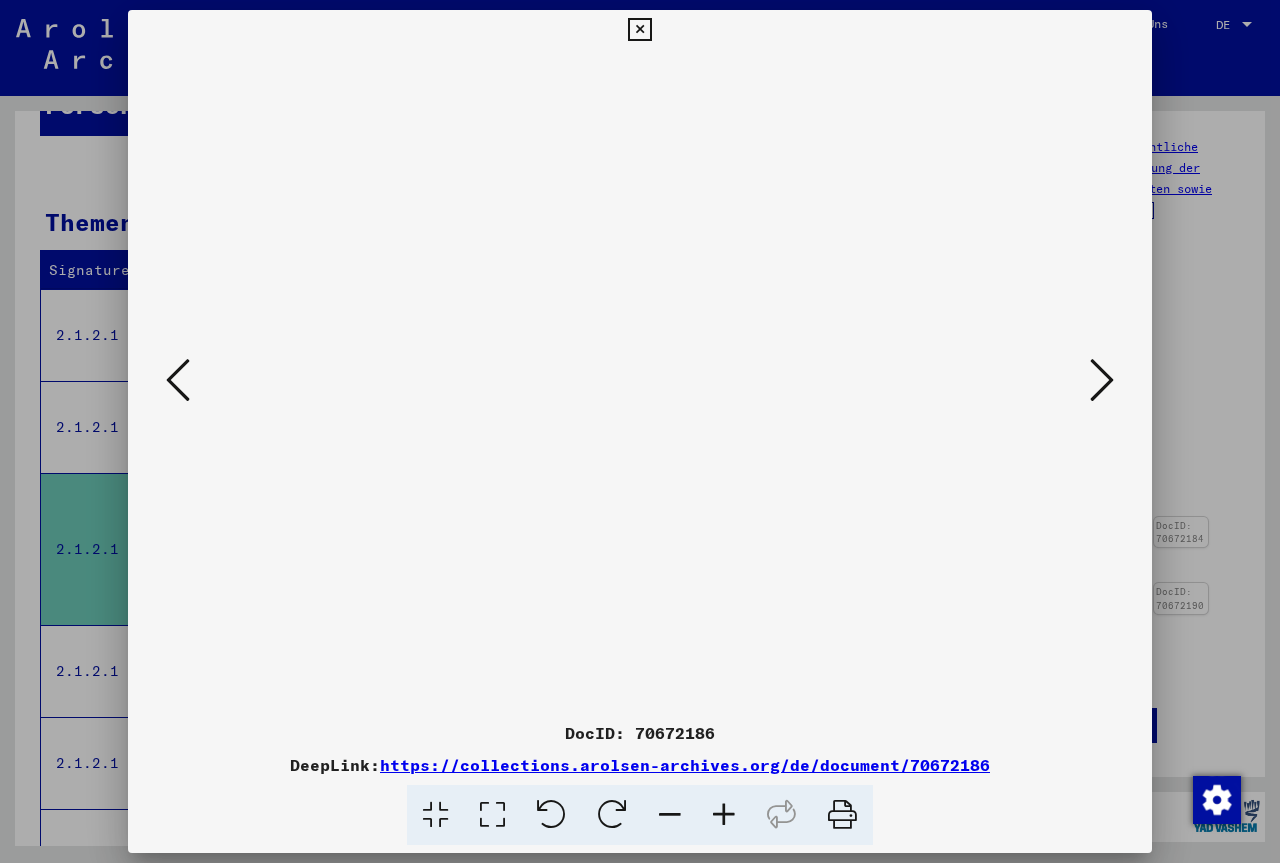 click at bounding box center [1102, 380] 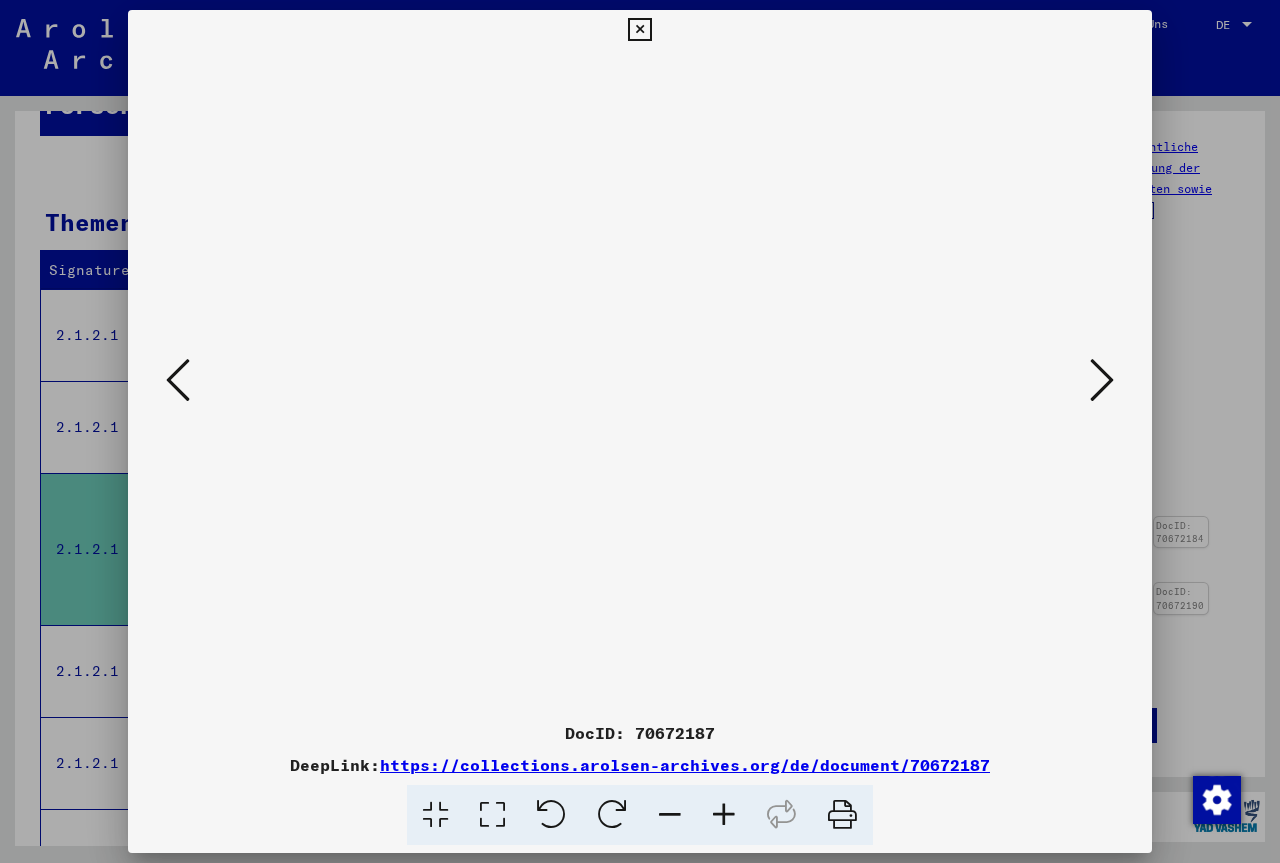 click at bounding box center (1102, 380) 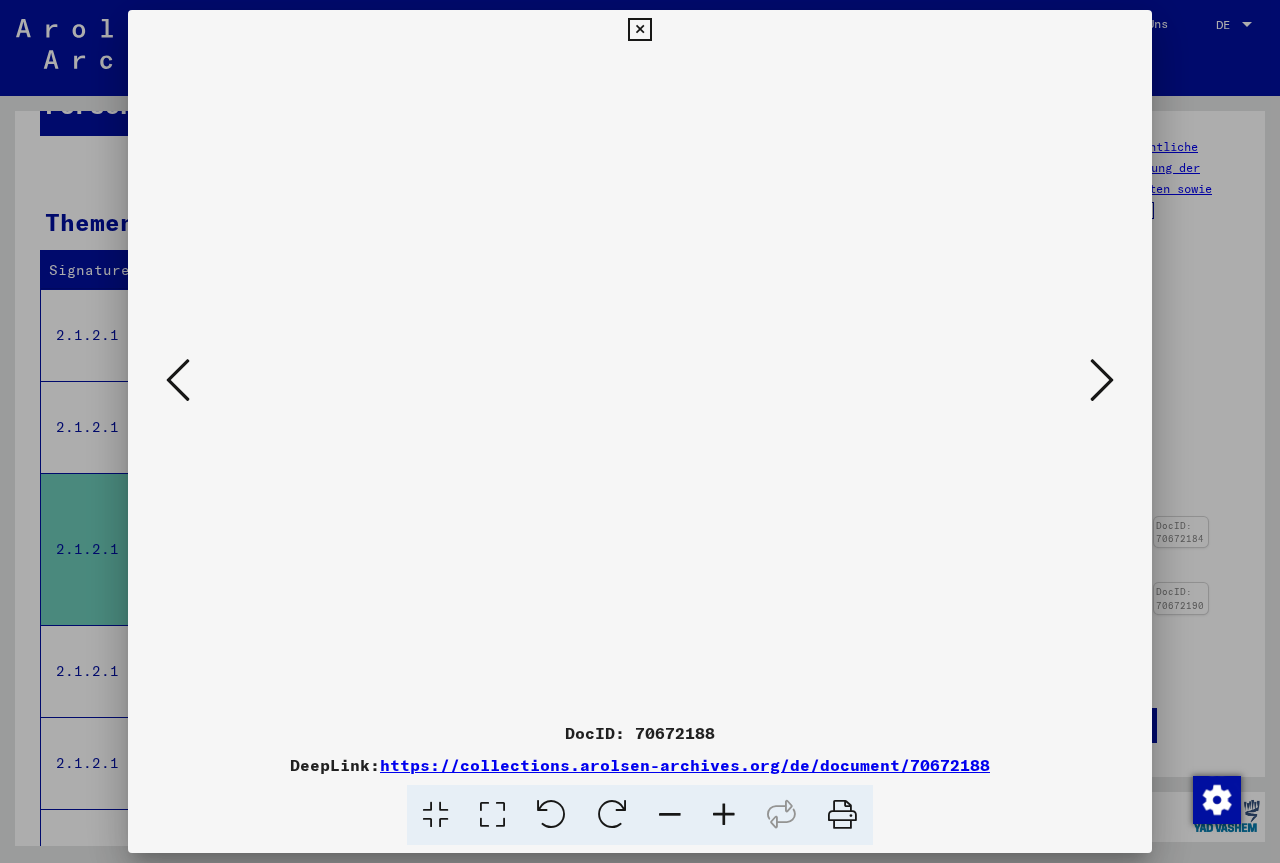 click at bounding box center [1102, 380] 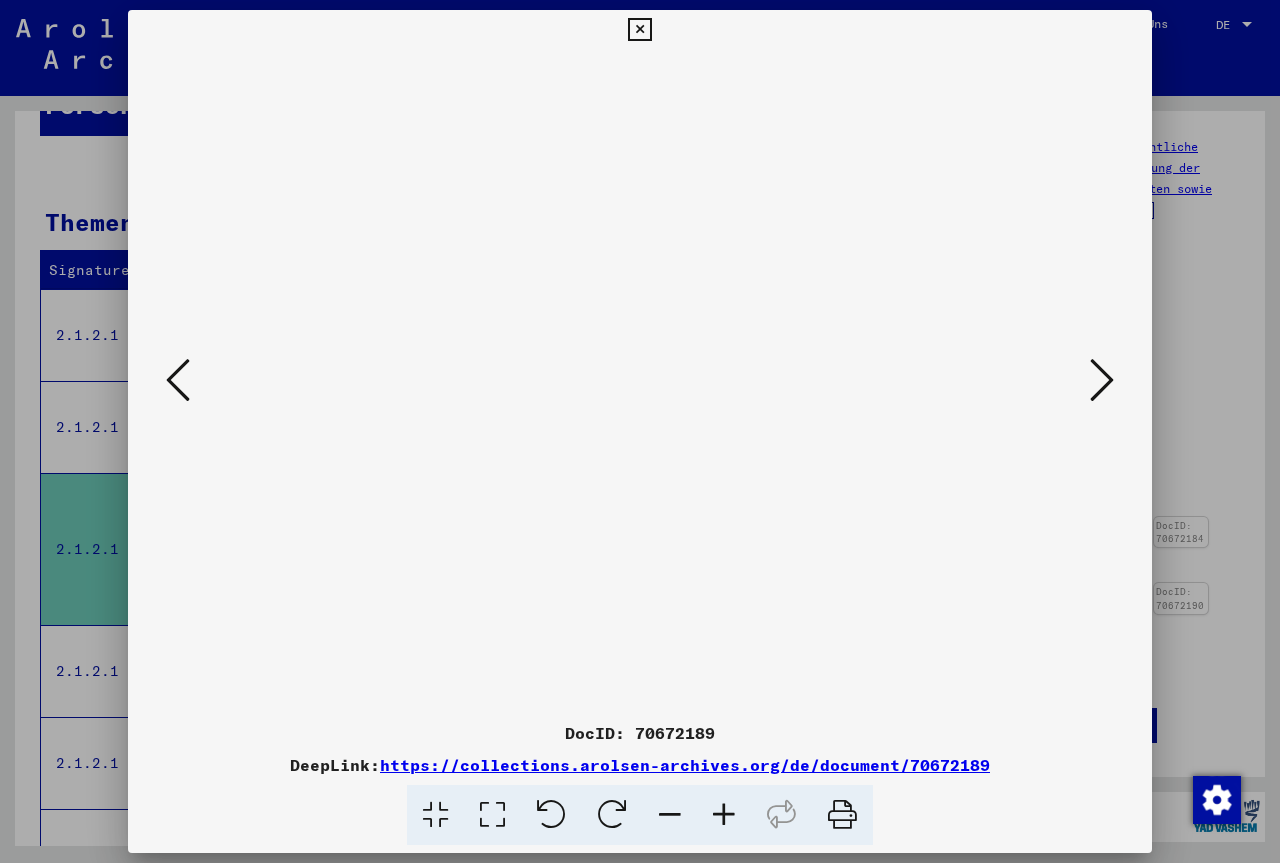click at bounding box center (1102, 380) 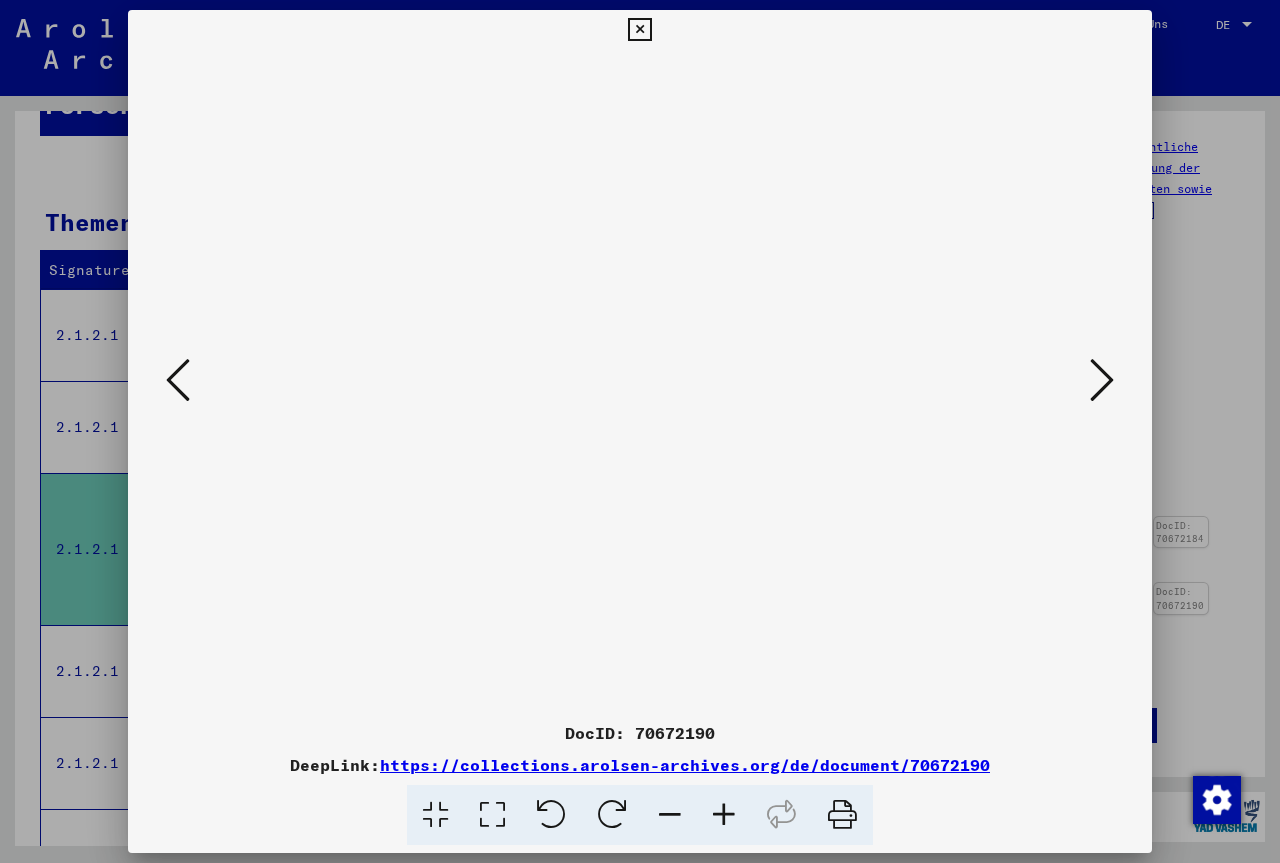 click at bounding box center (1102, 380) 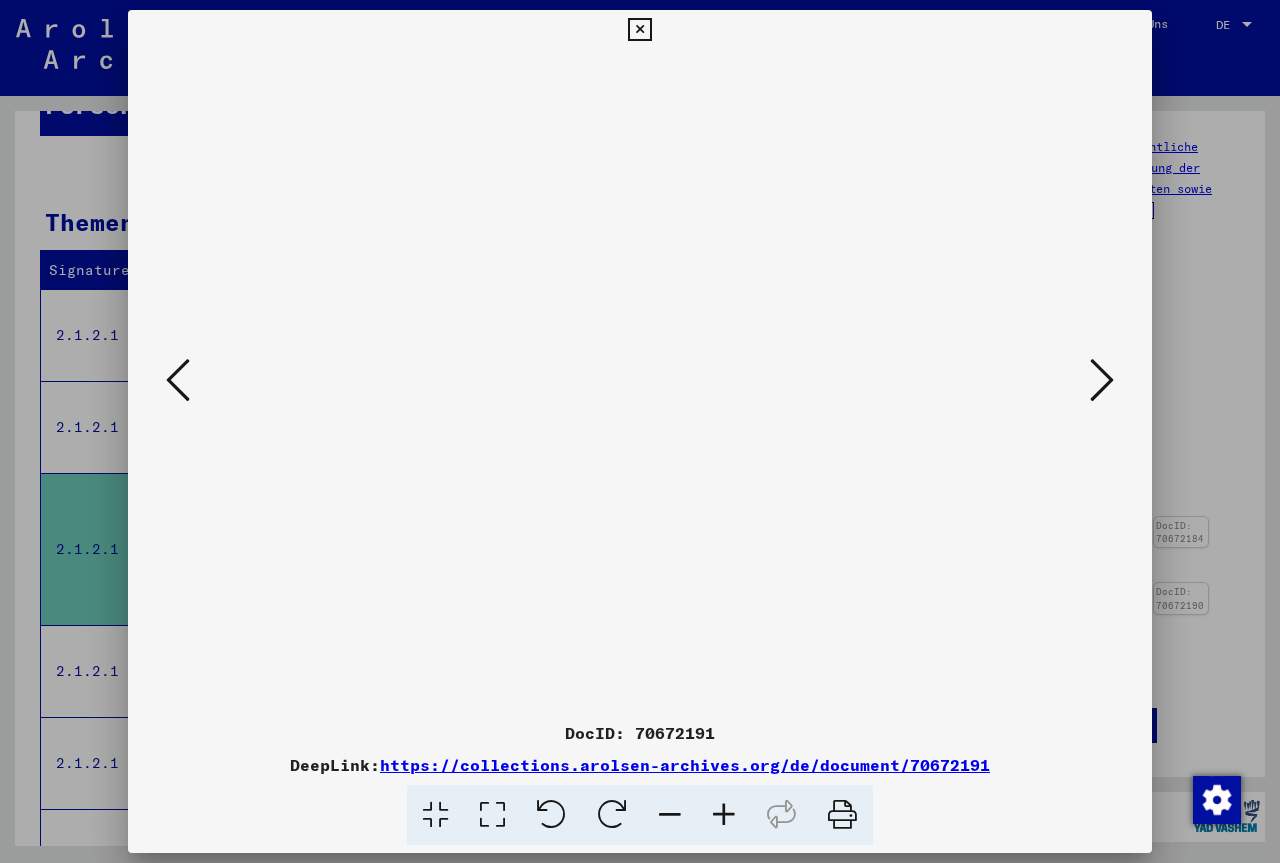 click at bounding box center [1102, 380] 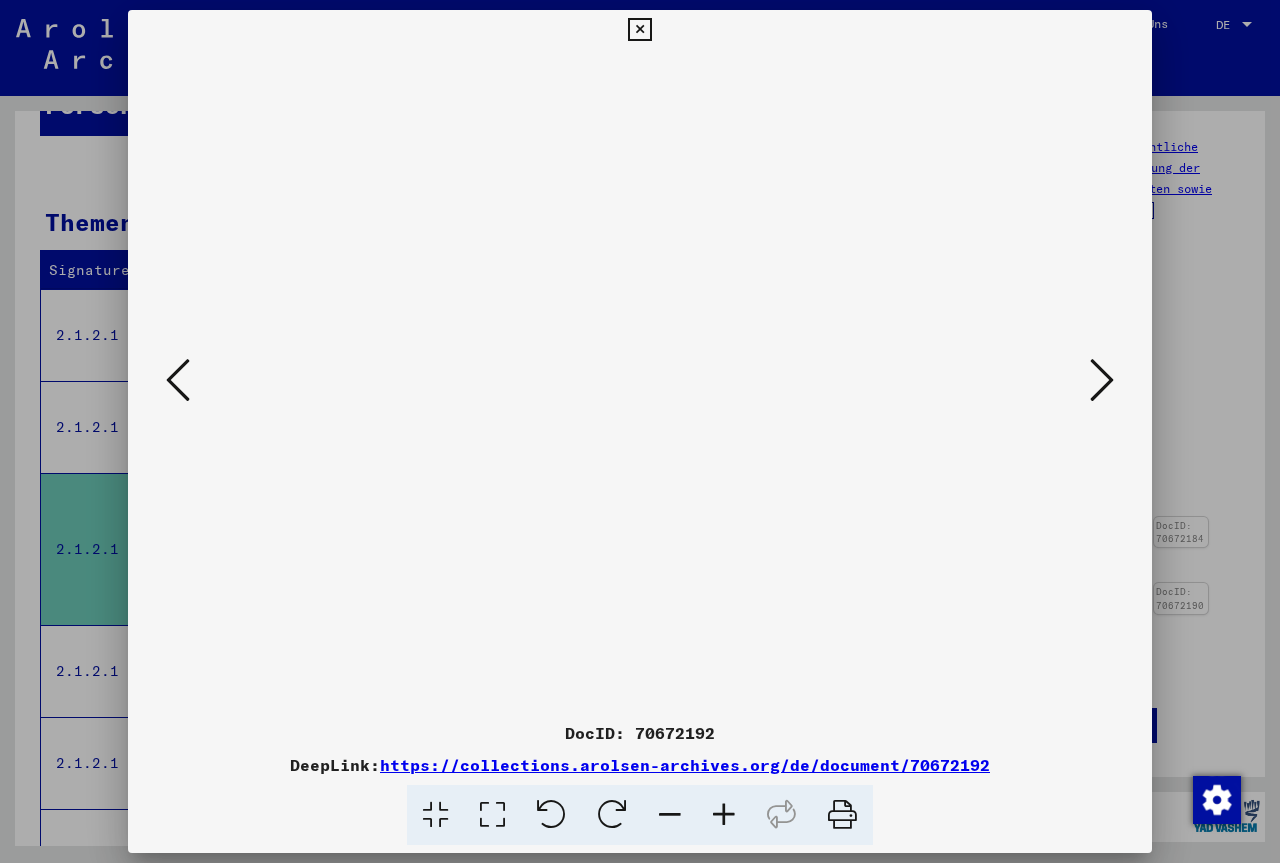 click at bounding box center (1102, 380) 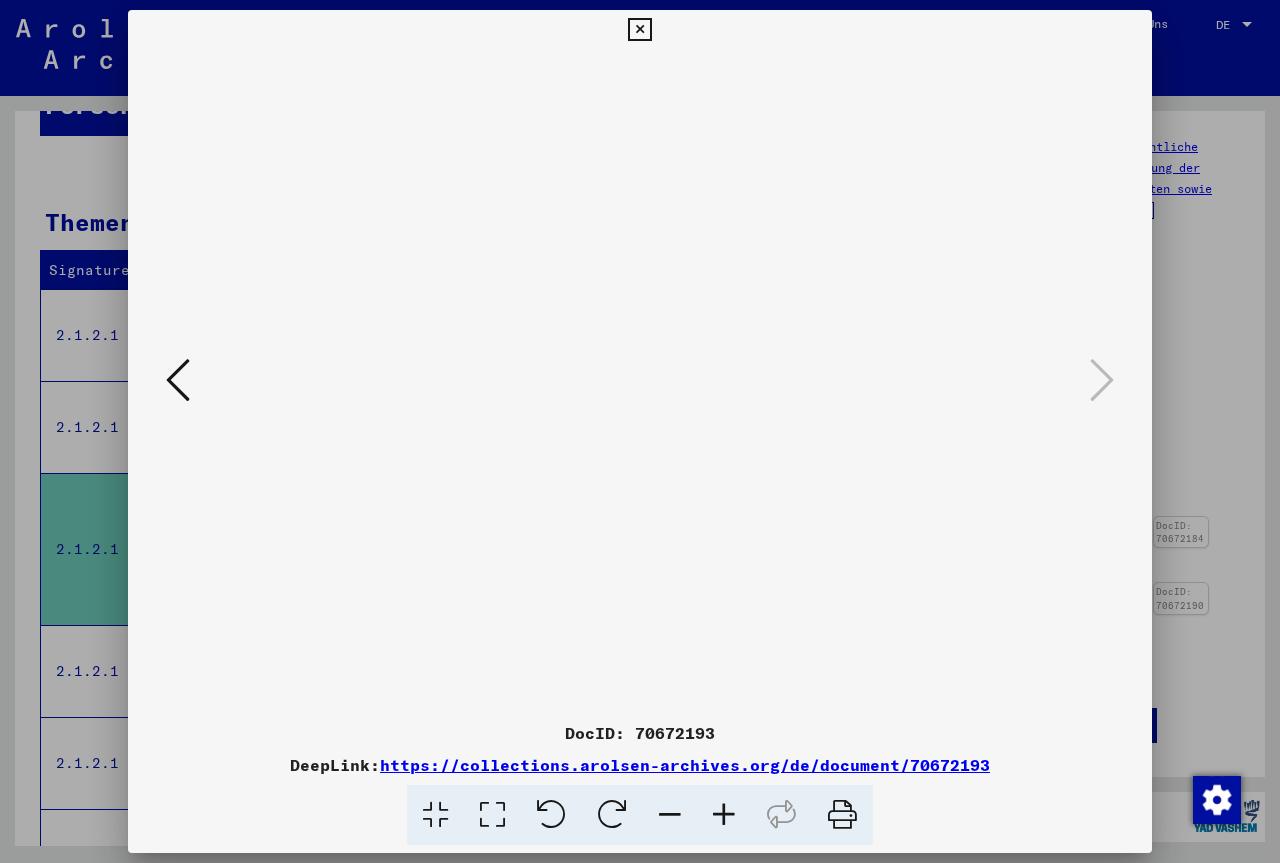 click at bounding box center [639, 30] 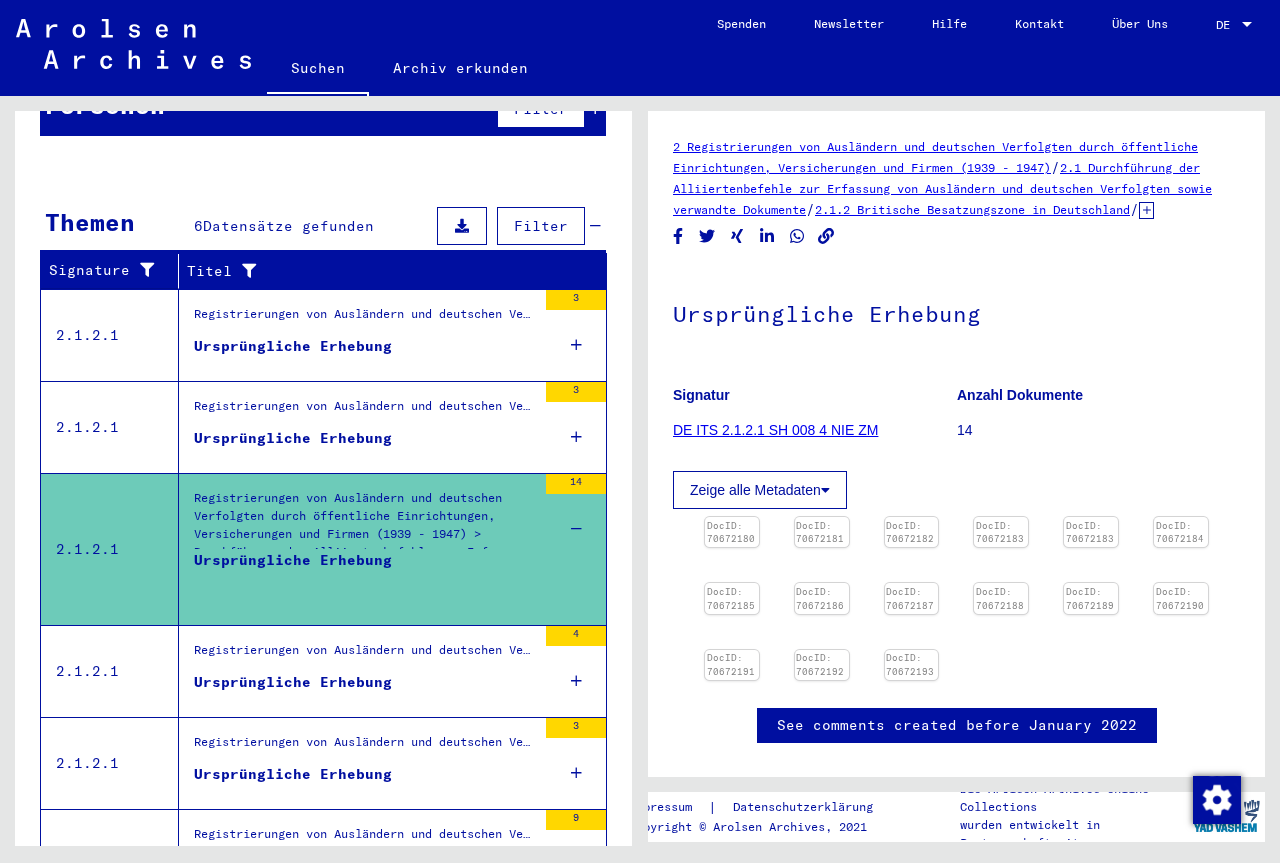 click on "Registrierungen von Ausländern und deutschen Verfolgten durch öffentliche Einrichtungen, Versicherungen und Firmen (1939 - 1947) > Durchführung der Alliiertenbefehle zur Erfassung von Ausländern und deutschen Verfolgten sowie verwandte Dokumente > Britische Besatzungszone in Deutschland > Listen von Angehörigen der Vereinten Nationen, anderer Ausländer, deutscher Juden und Staatenloser, britische Zone > Unterlagen aus Schleswig-Holstein > Dokumente aus dem Landkreis [COUNTY] > Informationen über Gräber von Ausländern im [COUNTY] > Nationalität/Herkunft der aufgeführten Personen: Niederländisch" at bounding box center [365, 319] 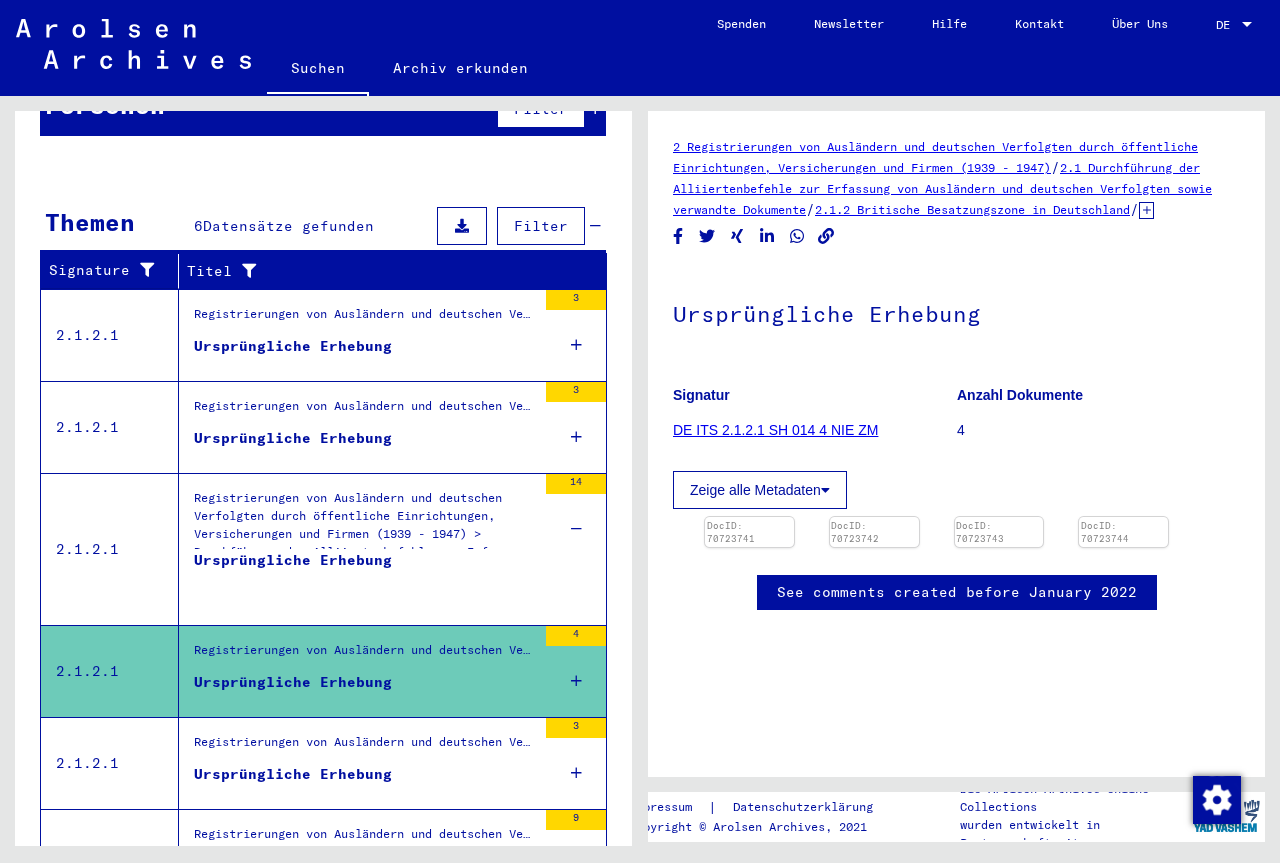 scroll, scrollTop: 0, scrollLeft: 0, axis: both 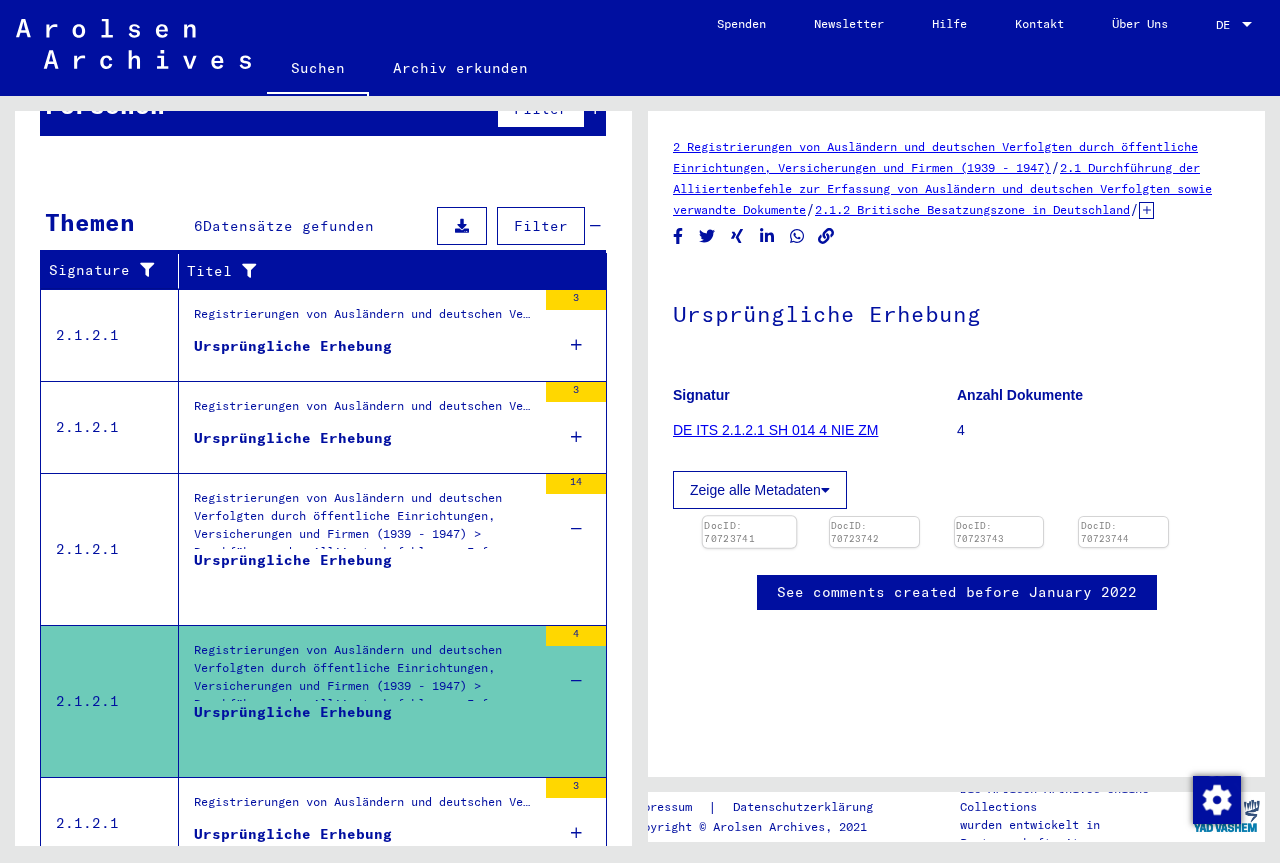 click at bounding box center [749, 516] 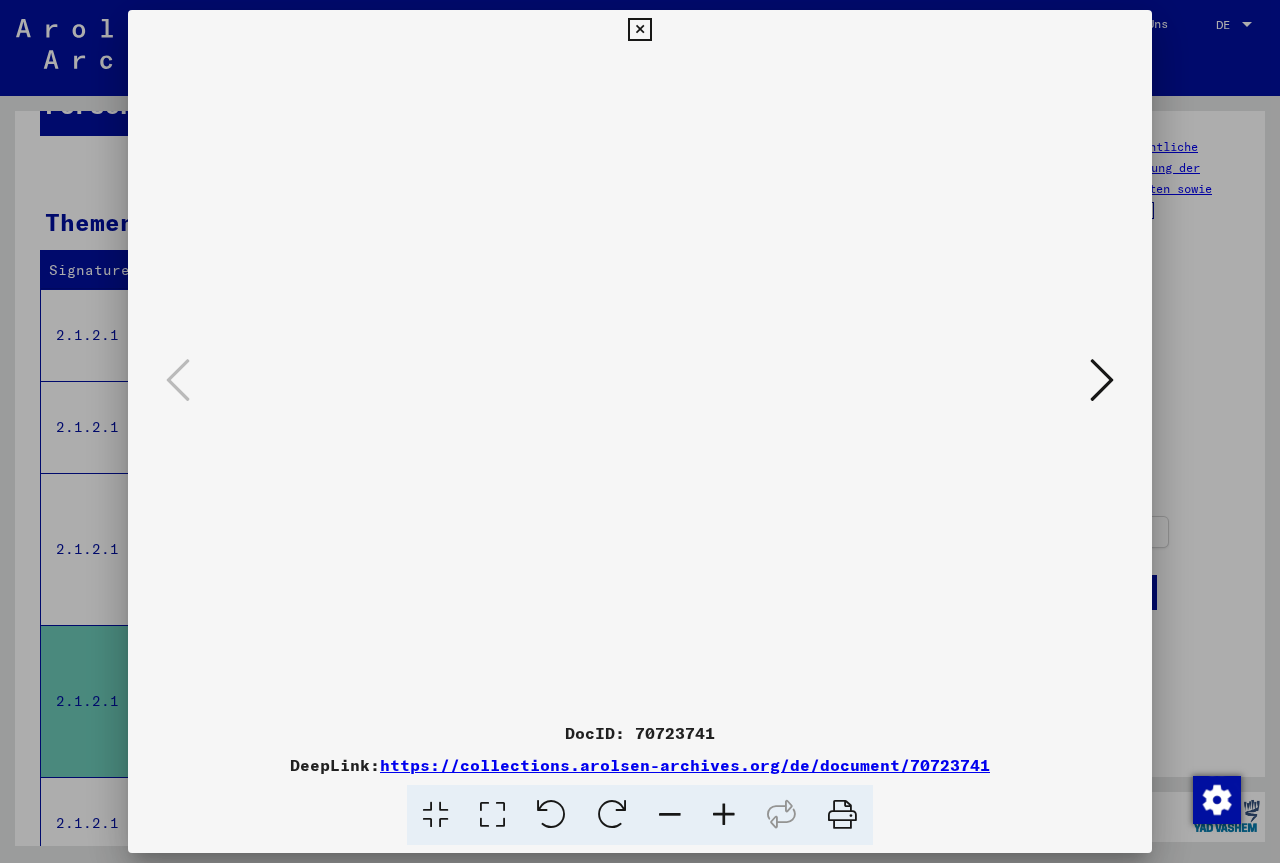 click at bounding box center [1102, 380] 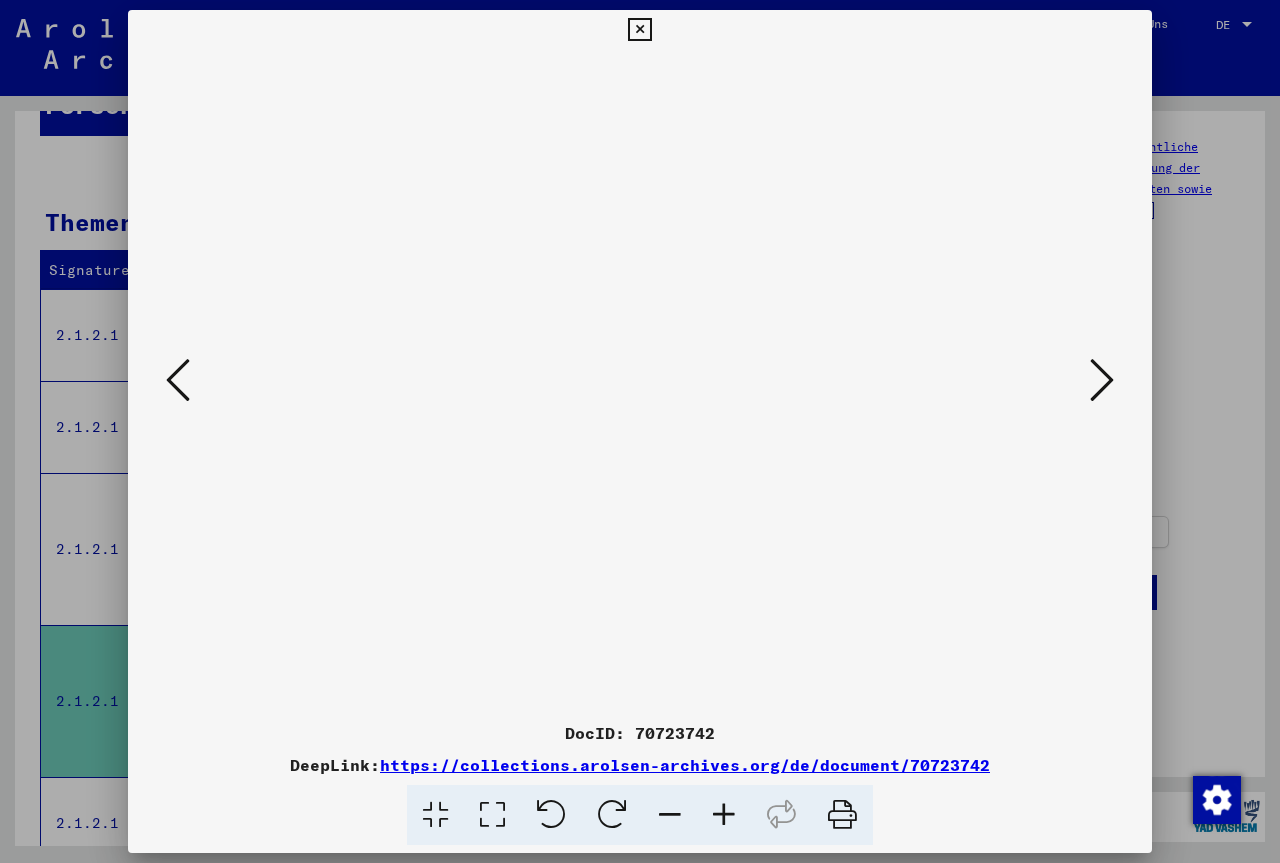click at bounding box center (1102, 380) 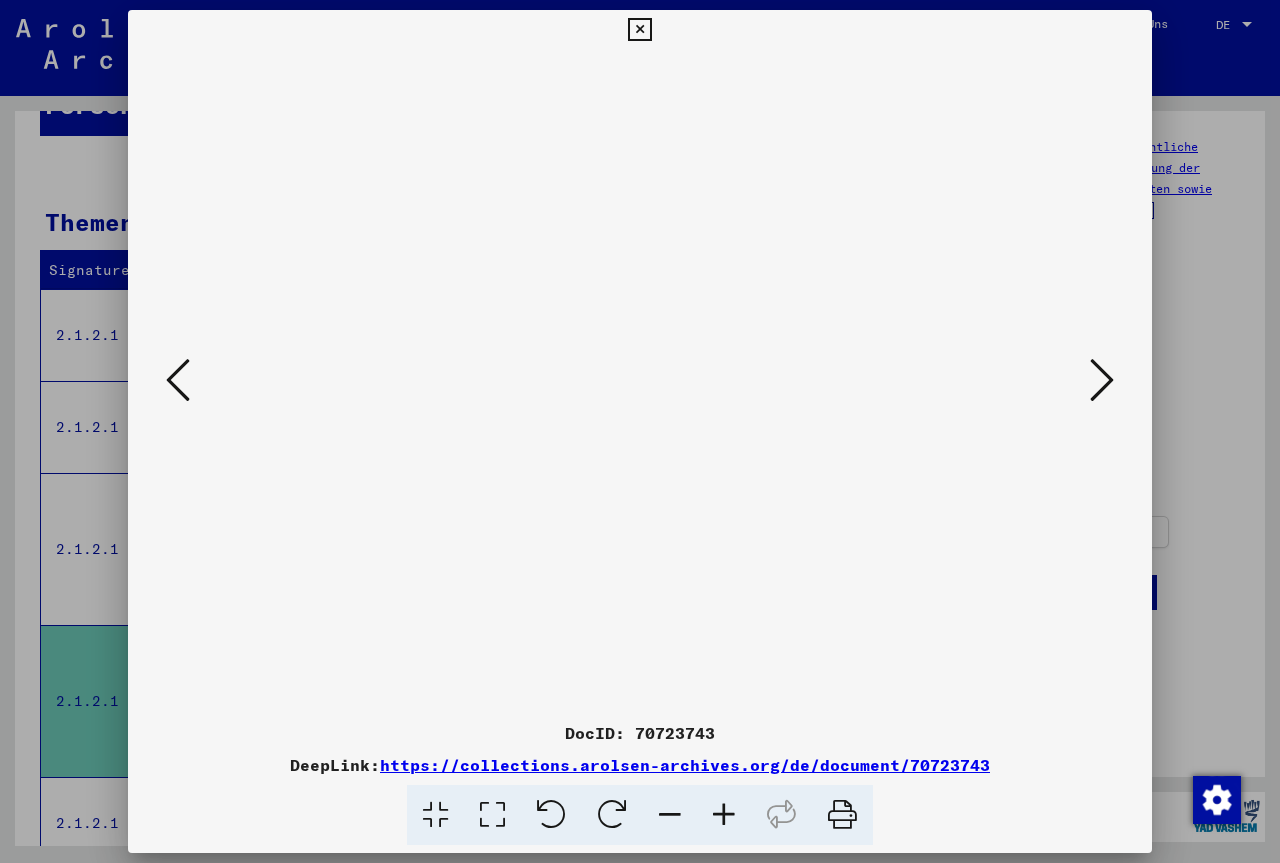 click at bounding box center [1102, 380] 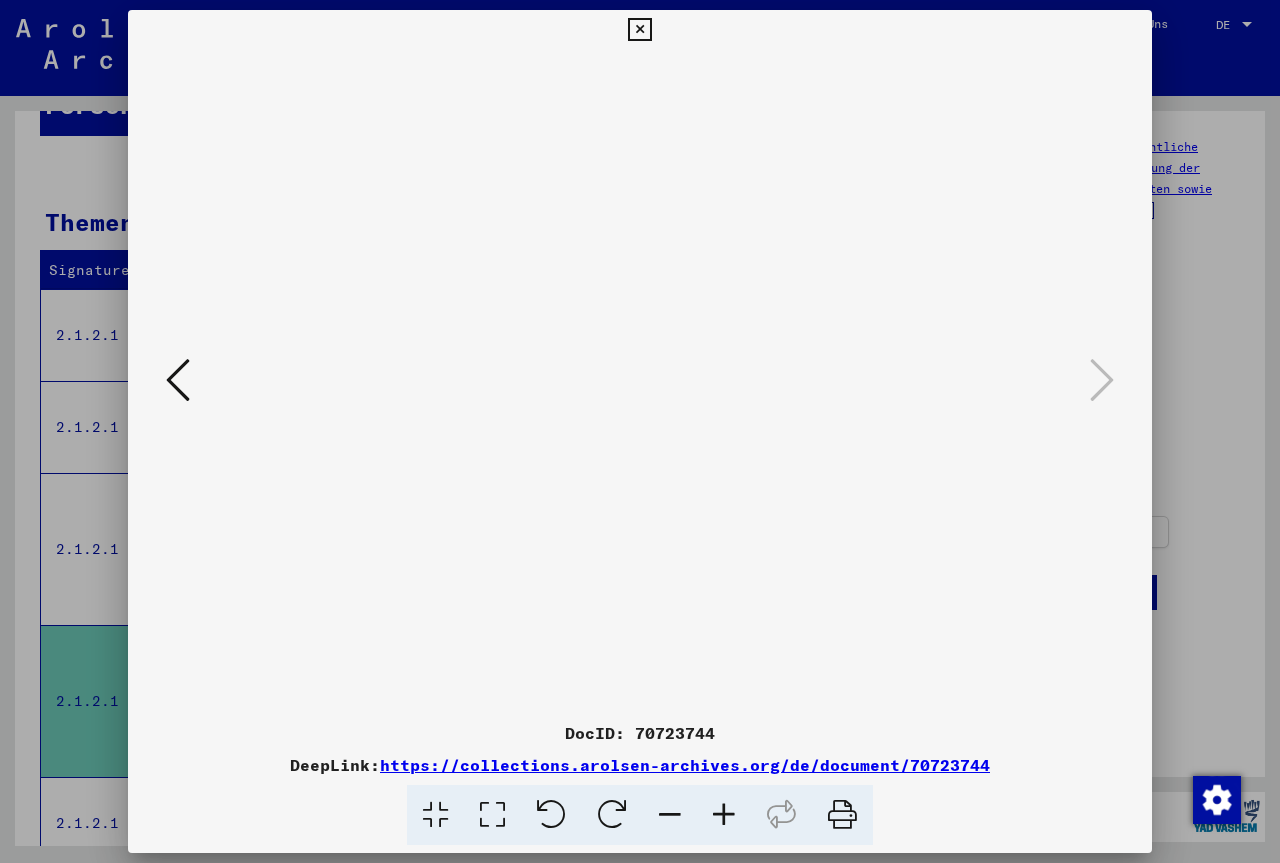 click at bounding box center (639, 30) 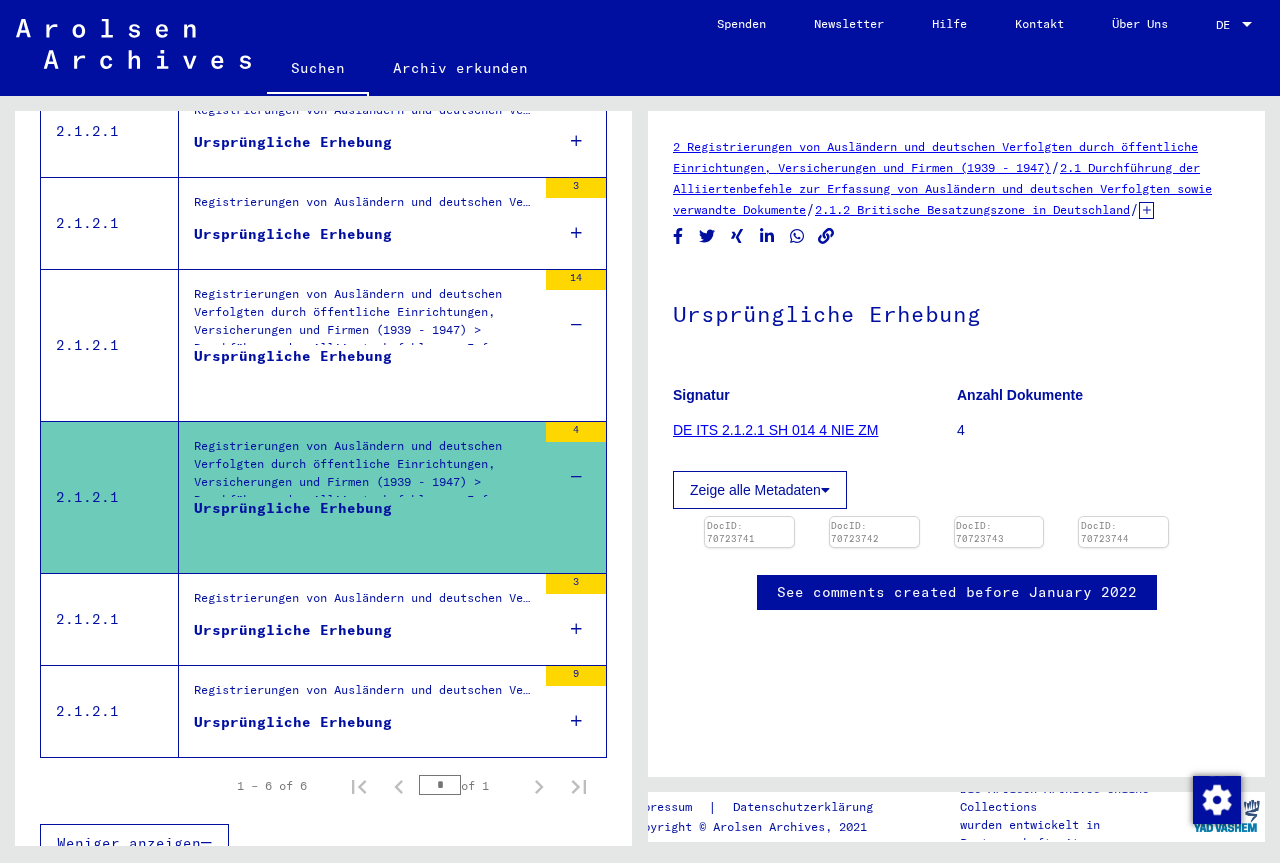 scroll, scrollTop: 443, scrollLeft: 0, axis: vertical 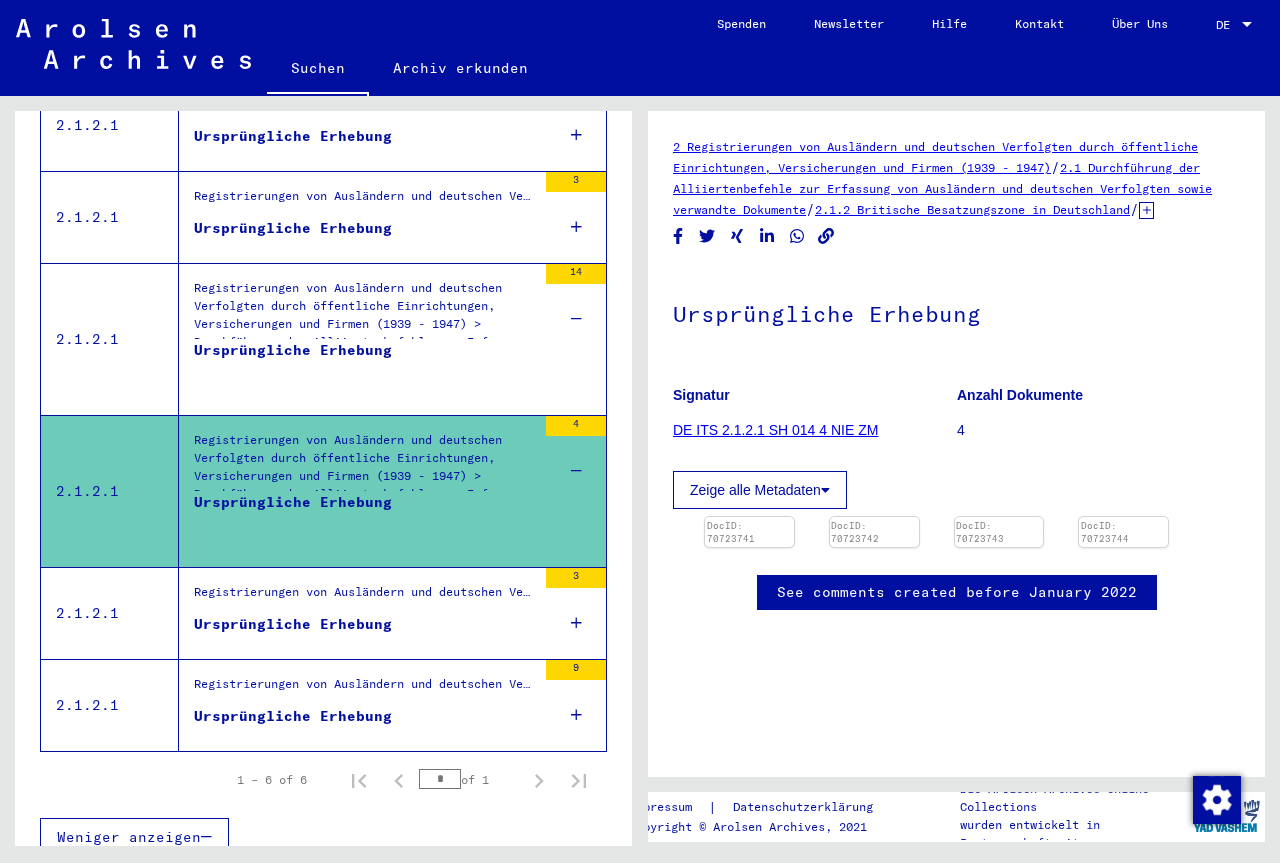 drag, startPoint x: 414, startPoint y: 555, endPoint x: 419, endPoint y: 564, distance: 10.29563 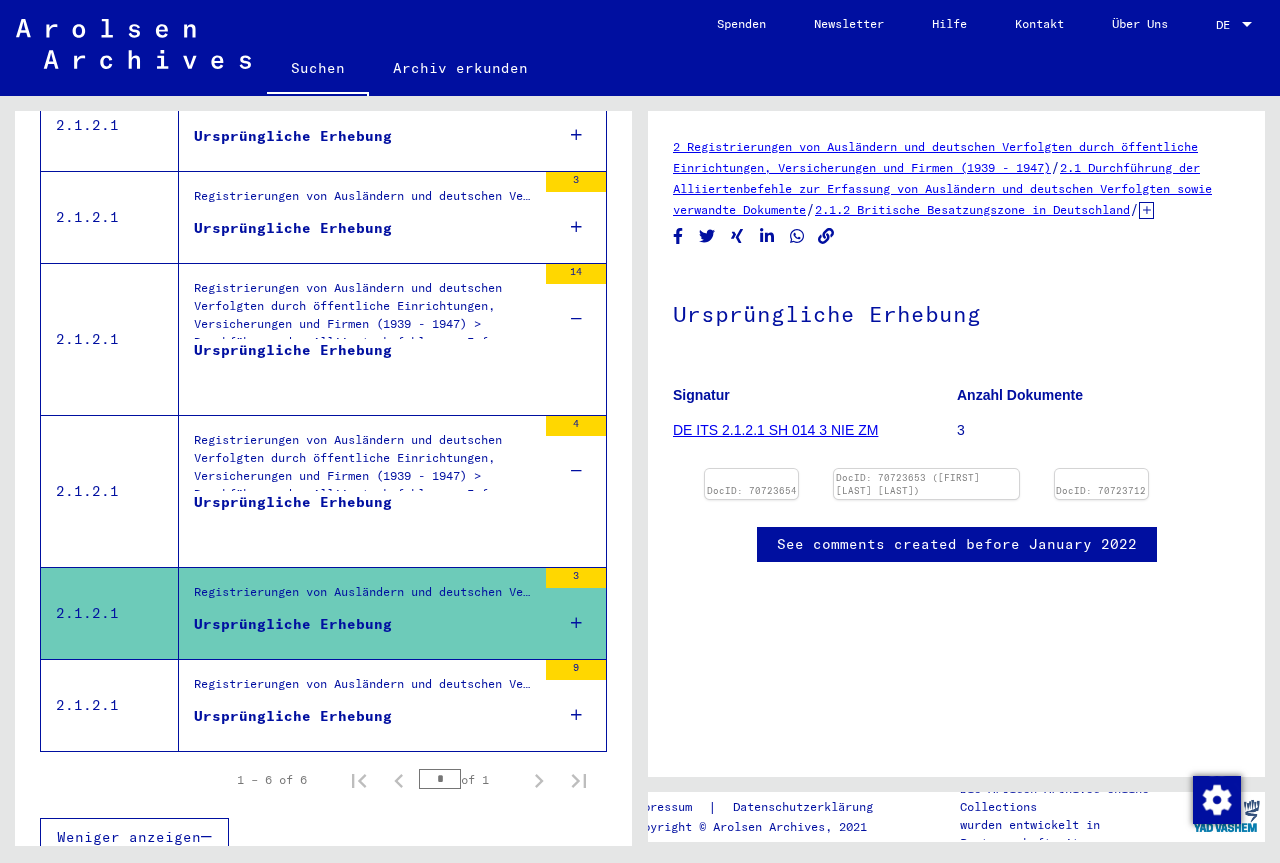 scroll, scrollTop: 0, scrollLeft: 0, axis: both 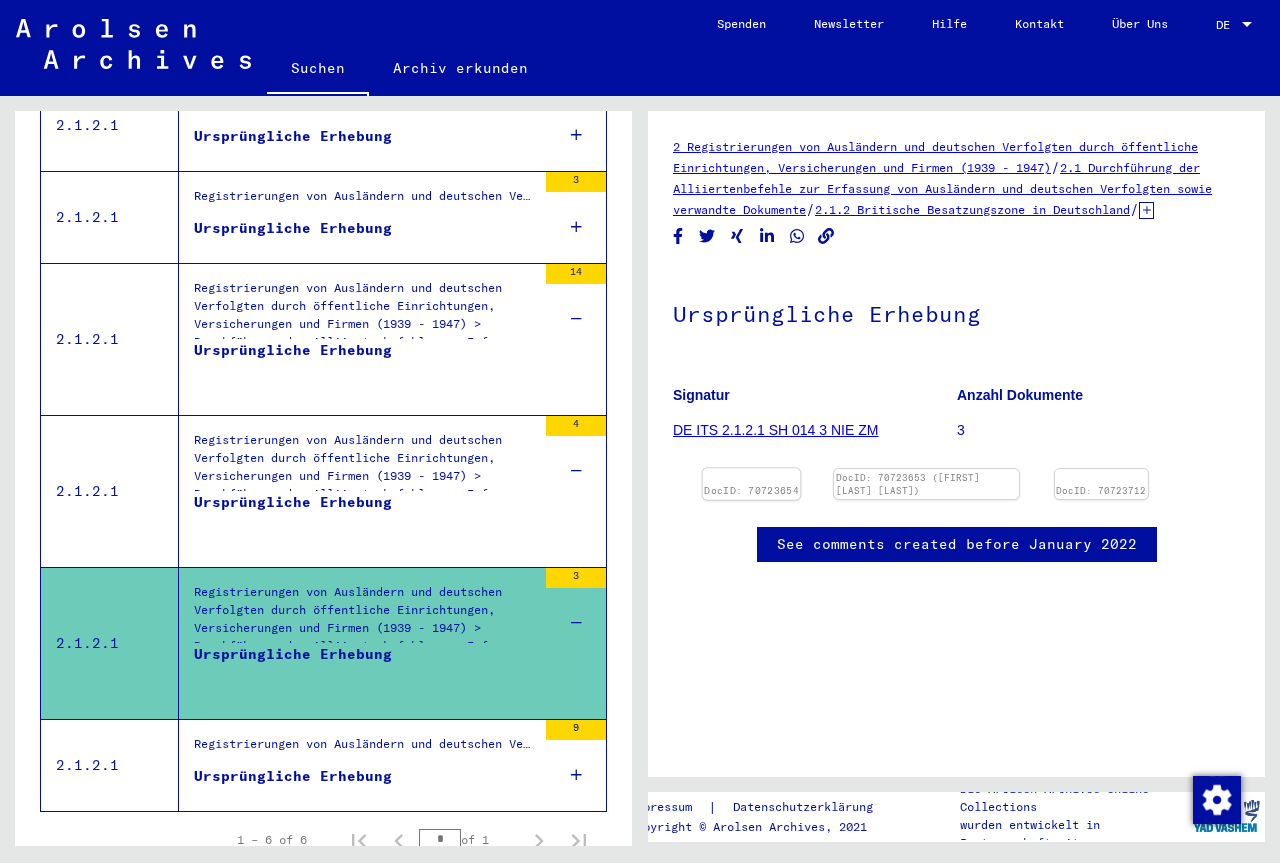click at bounding box center (752, 468) 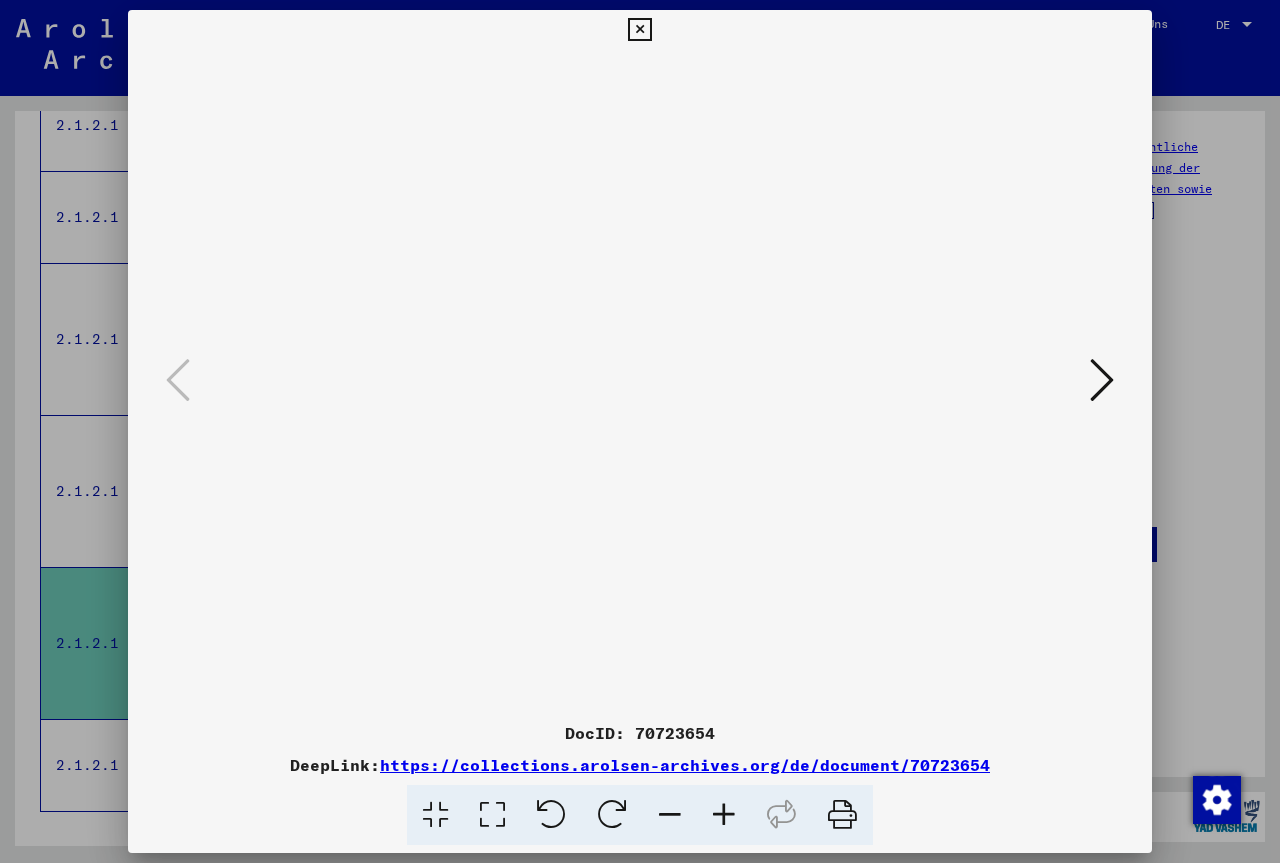 click at bounding box center (1102, 380) 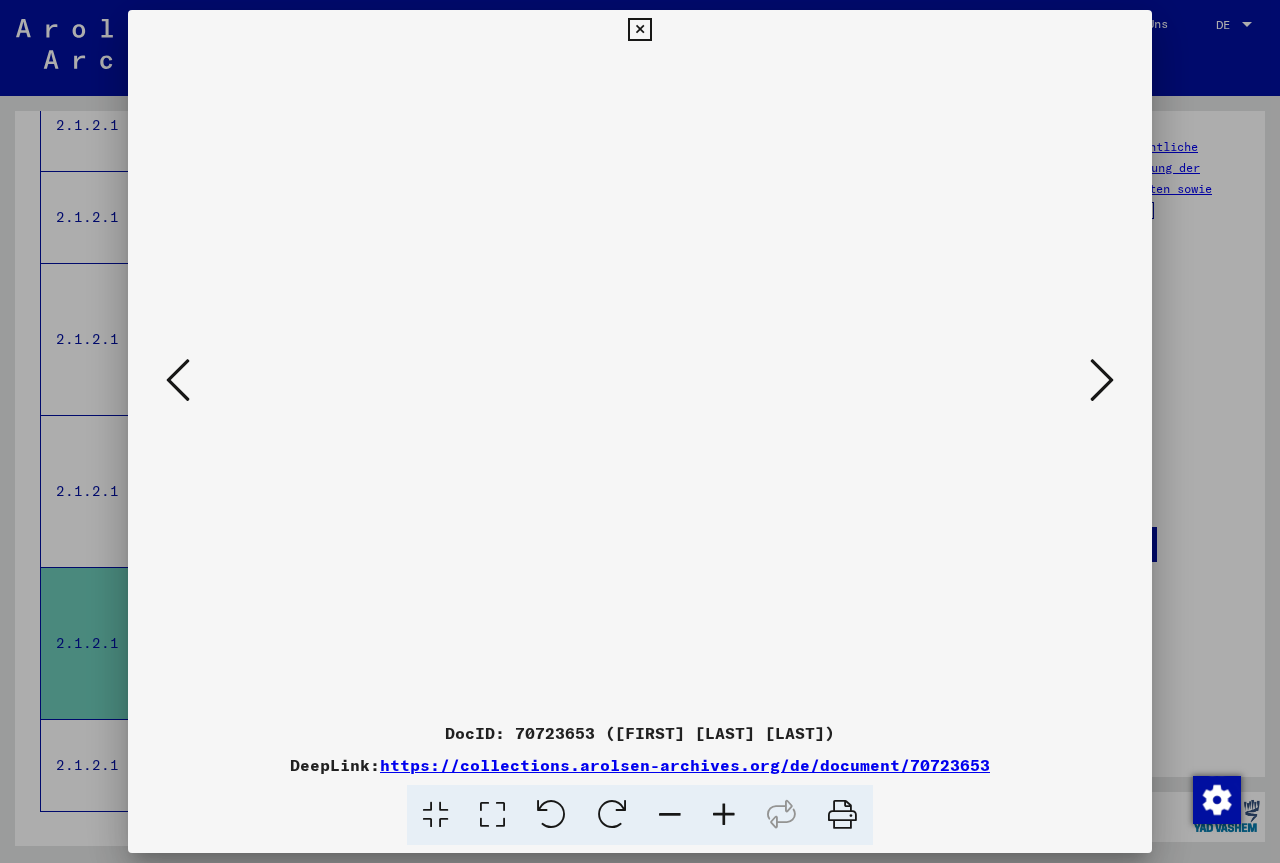 click at bounding box center (1102, 380) 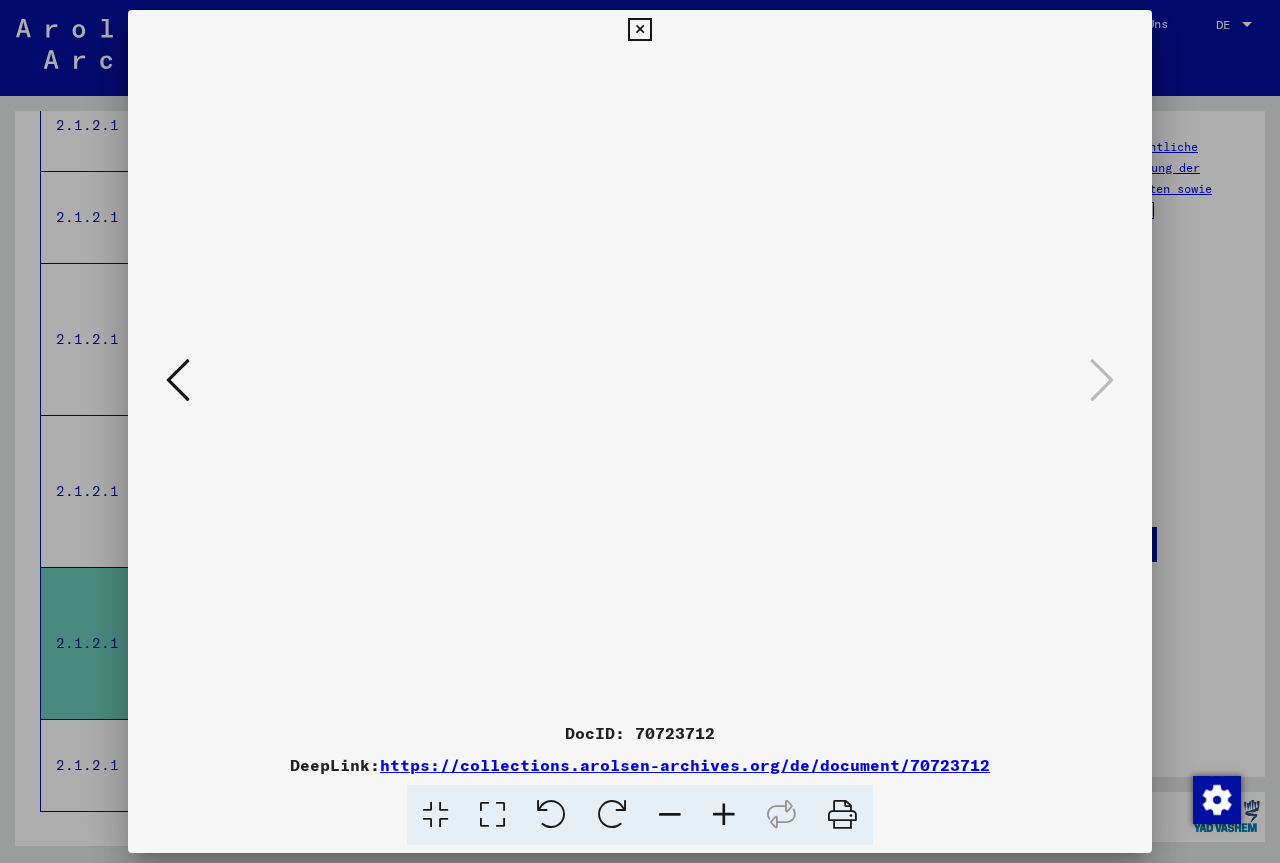 click at bounding box center (639, 30) 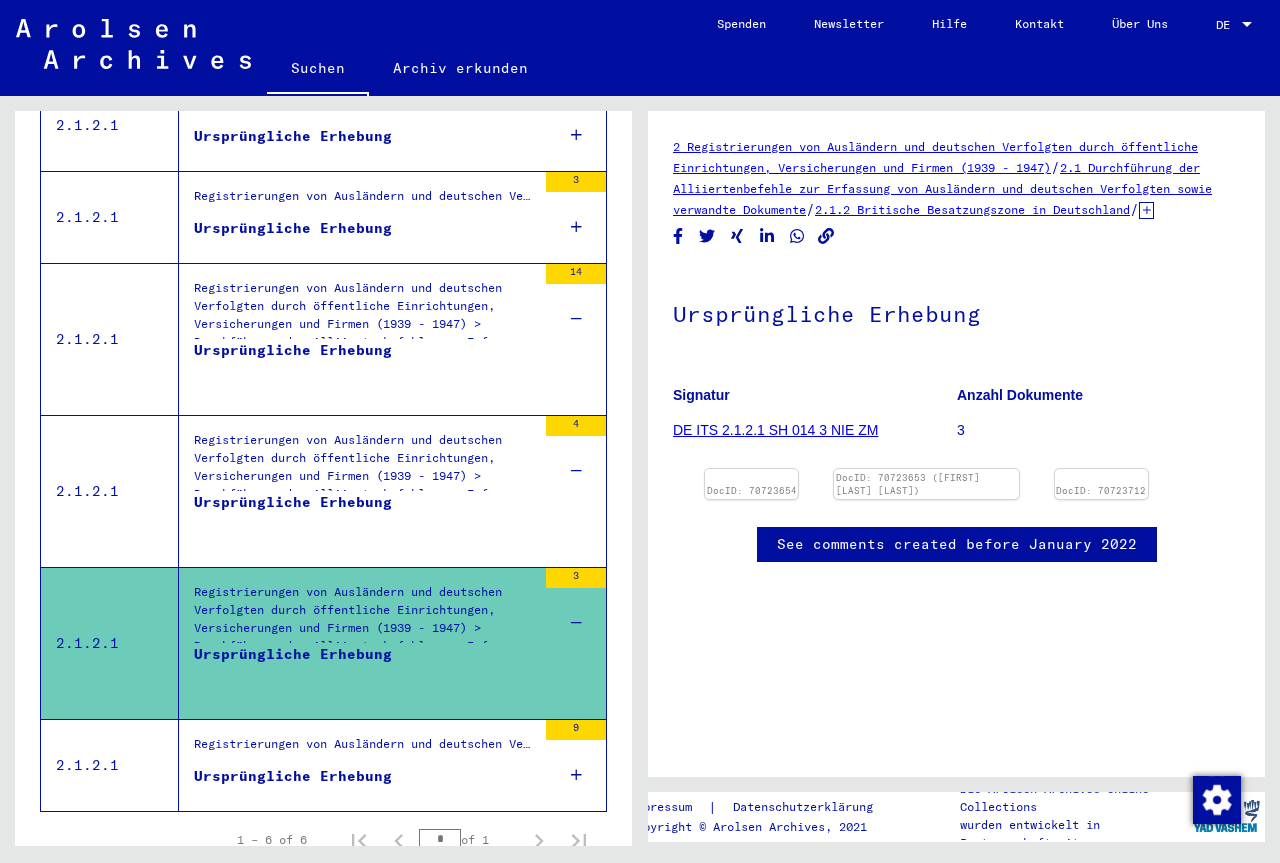 click on "Registrierungen von Ausländern und deutschen Verfolgten durch öffentliche Einrichtungen, Versicherungen und Firmen (1939 - 1947) > Durchführung der Alliiertenbefehle zur Erfassung von Ausländern und deutschen Verfolgten sowie verwandte Dokumente > Britische Besatzungszone in Deutschland > Listen von Angehörigen der Vereinten Nationen, anderer Ausländer, deutscher Juden und Staatenloser, britische Zone > Unterlagen aus Schleswig-Holstein > Dokumente aus dem Landkreis [COUNTY] > Informationen über Ausländer, die sich während der Registrierung (nach dem Krieg) im [COUNTY] aufhielten  > Nationalität/Herkunft der aufgeführten Personen: Niederländisch" at bounding box center (365, 109) 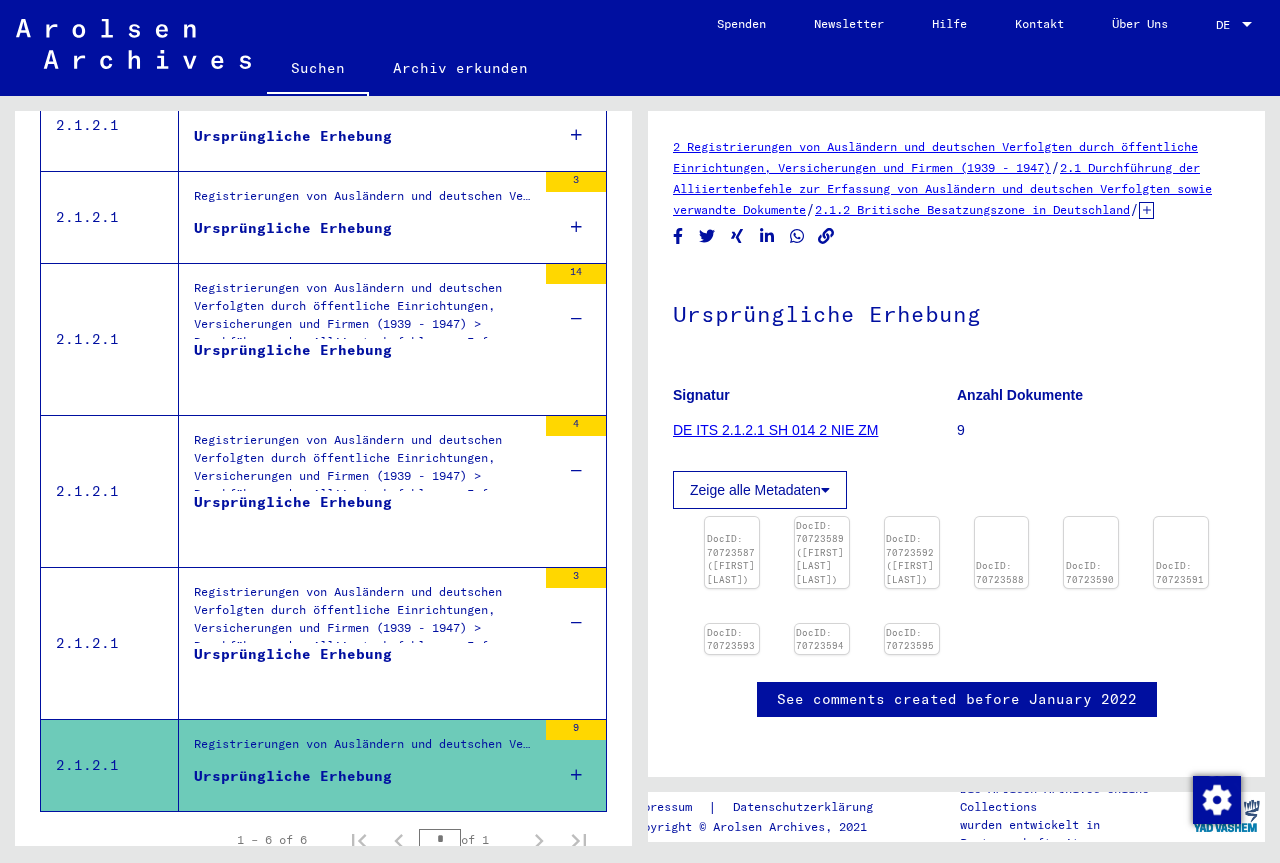 scroll, scrollTop: 0, scrollLeft: 0, axis: both 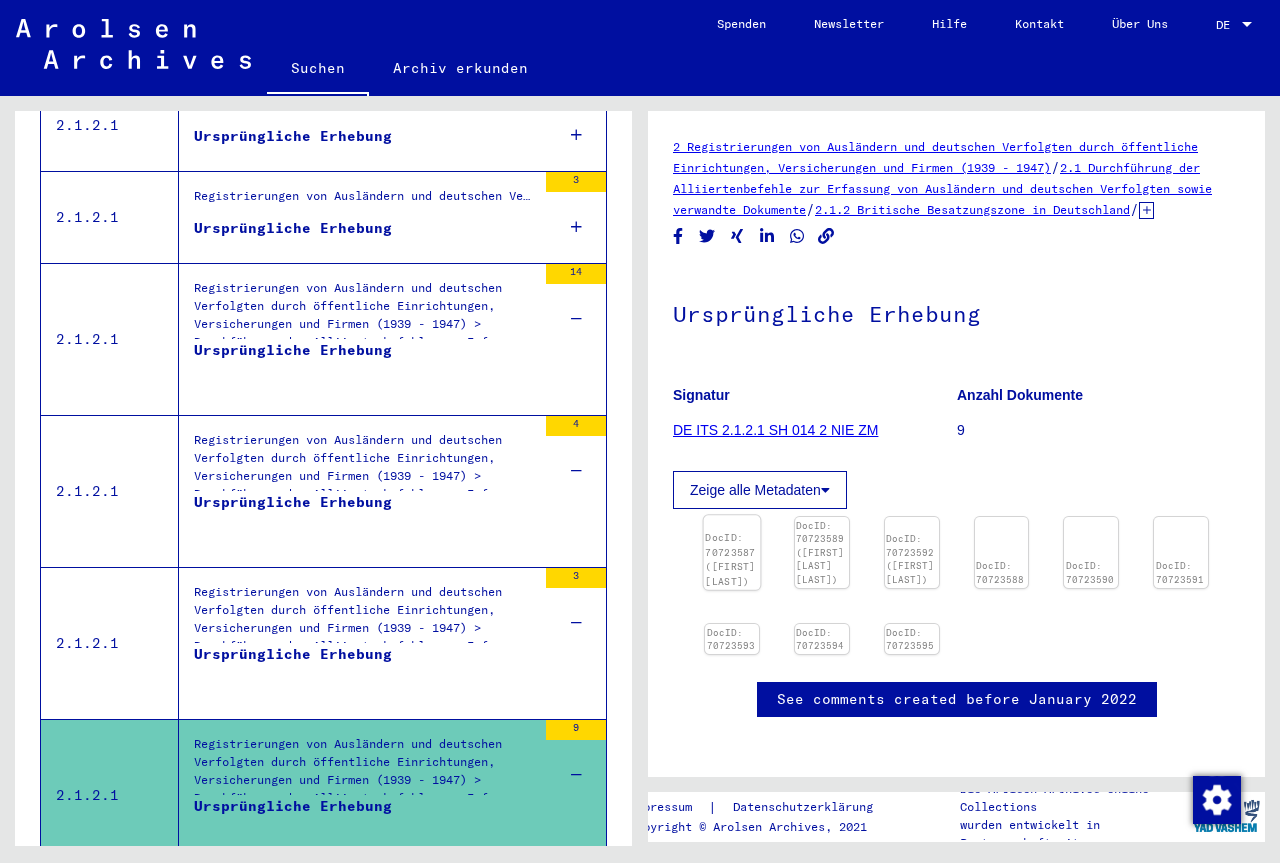 click at bounding box center (732, 515) 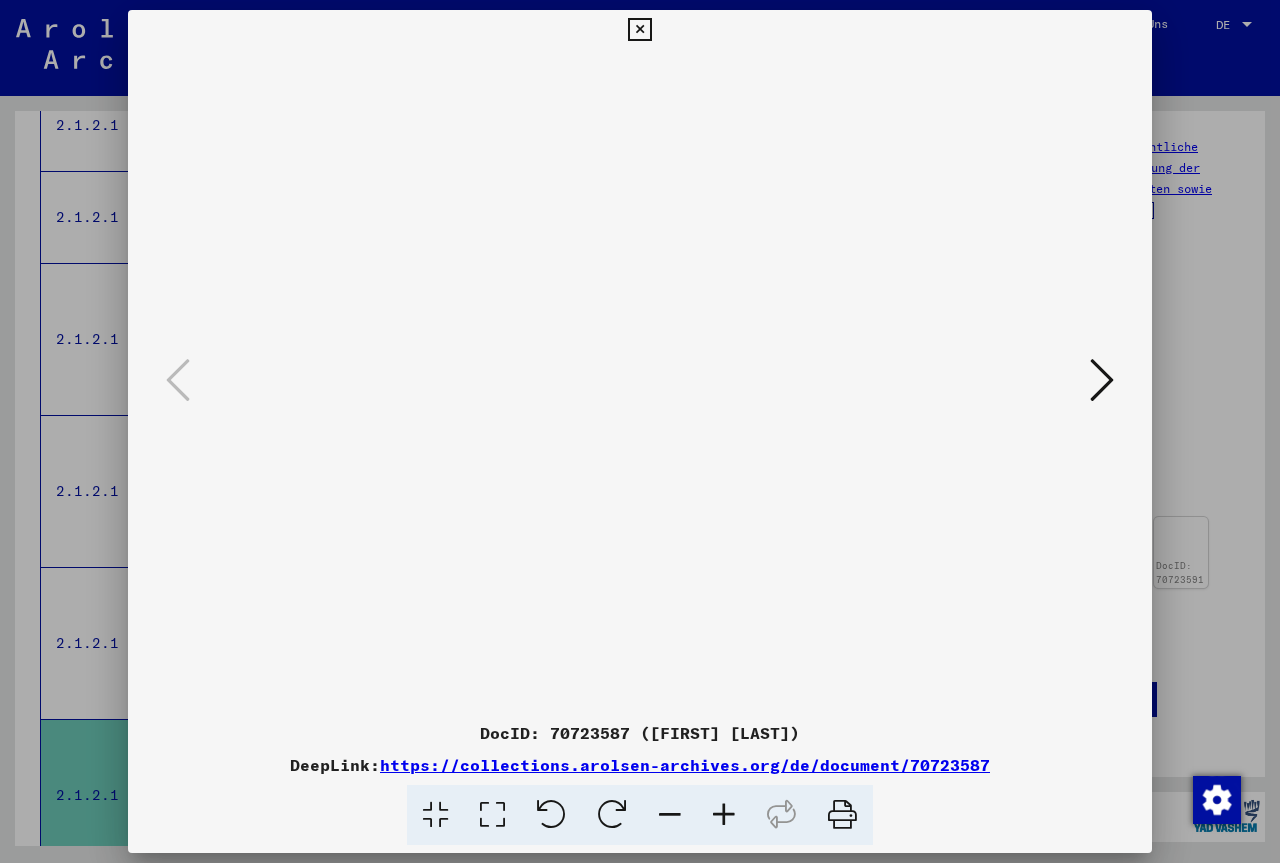 click at bounding box center [1102, 380] 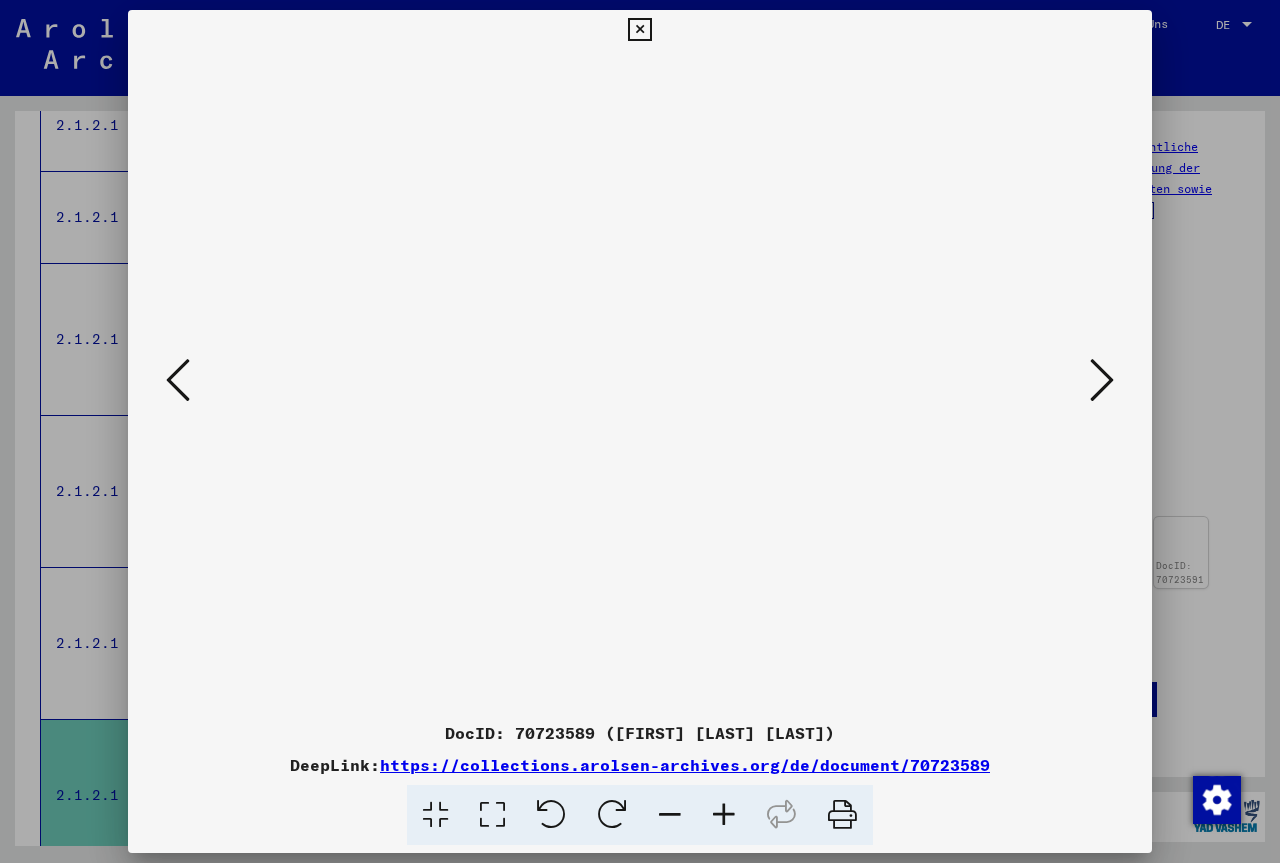 click at bounding box center (1102, 380) 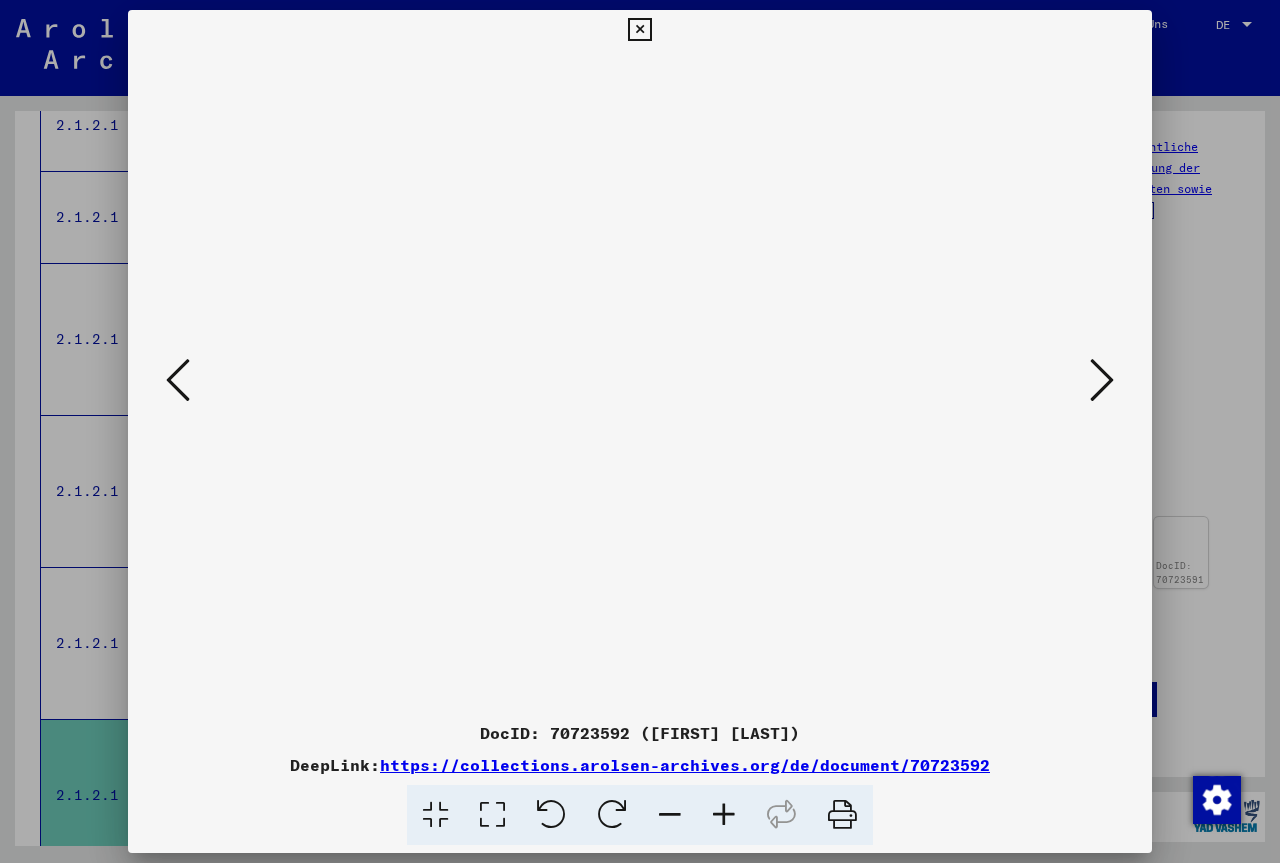 click at bounding box center [1102, 380] 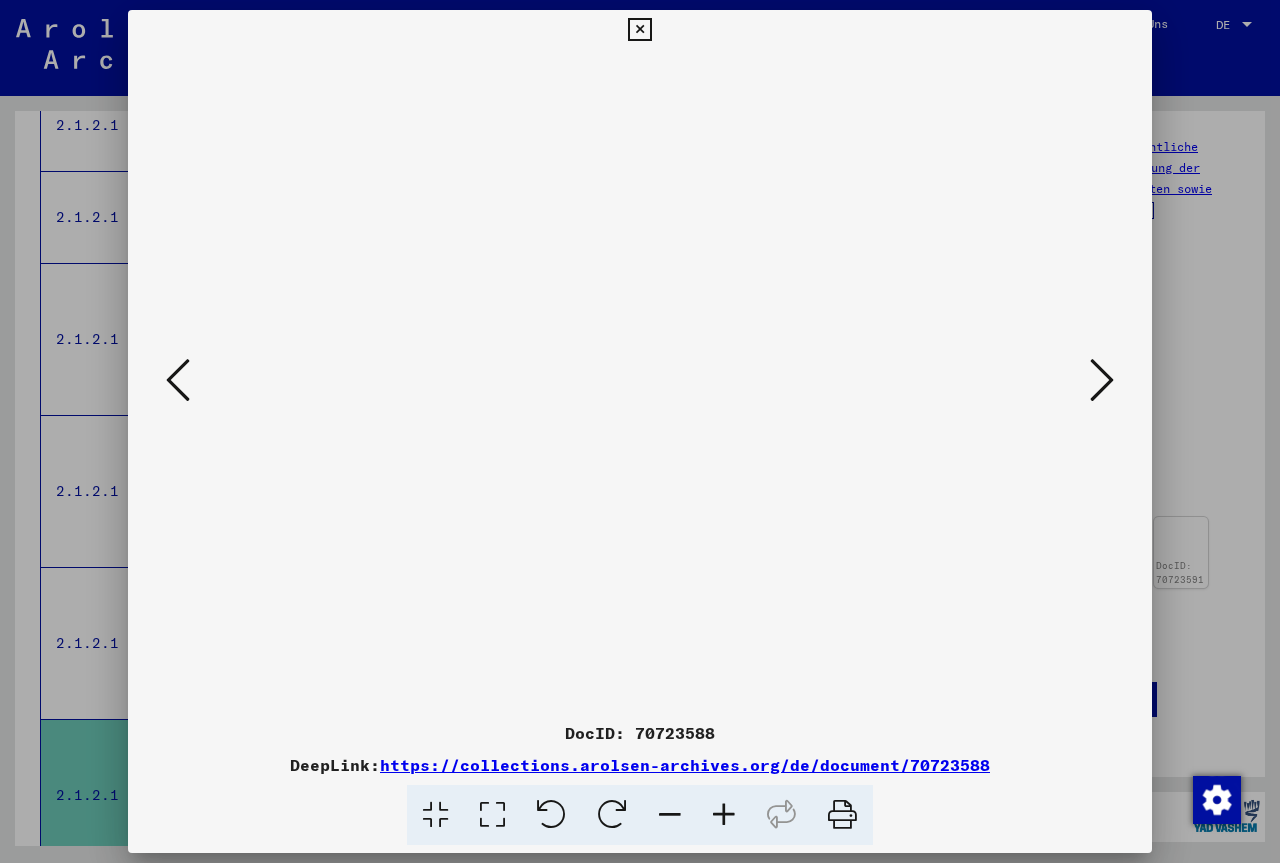 click at bounding box center [1102, 380] 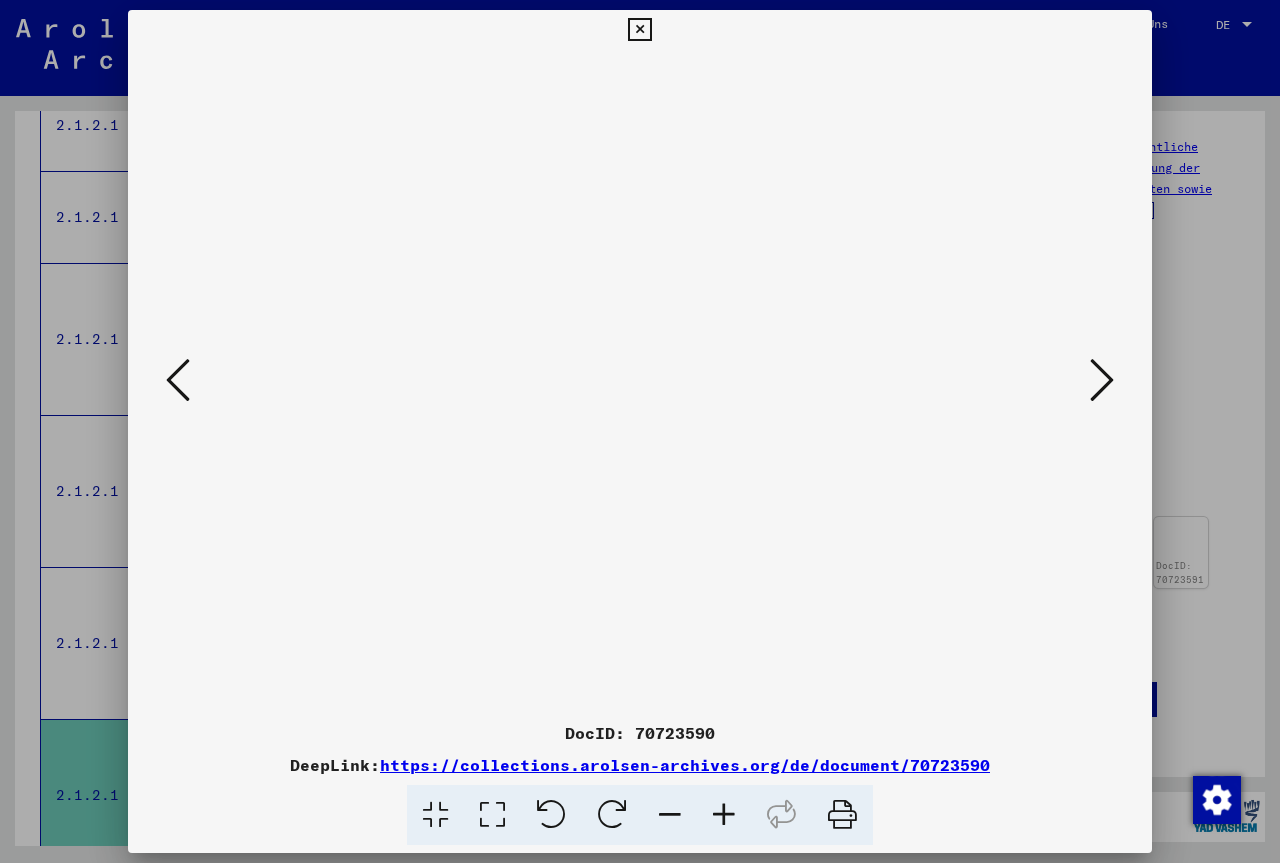 click at bounding box center [1102, 380] 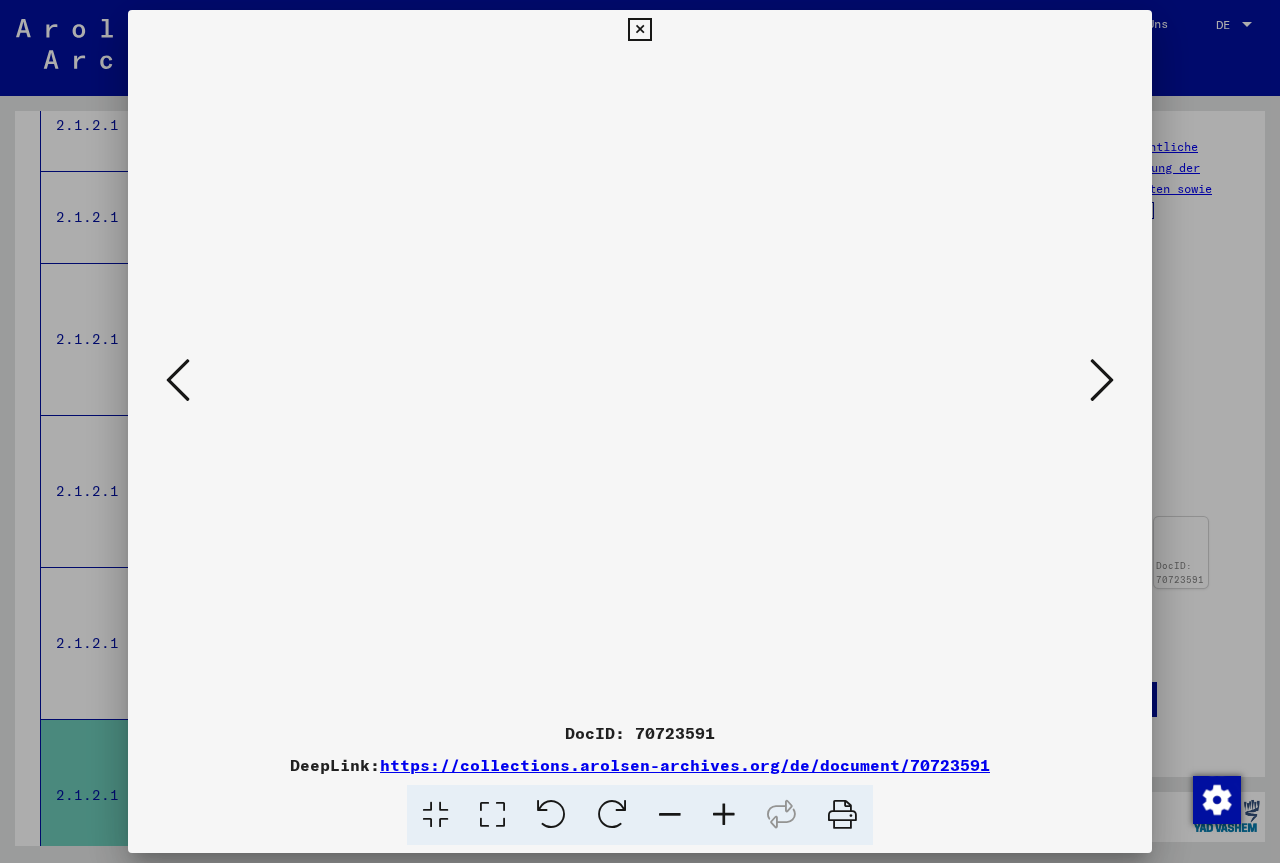 click at bounding box center (1102, 380) 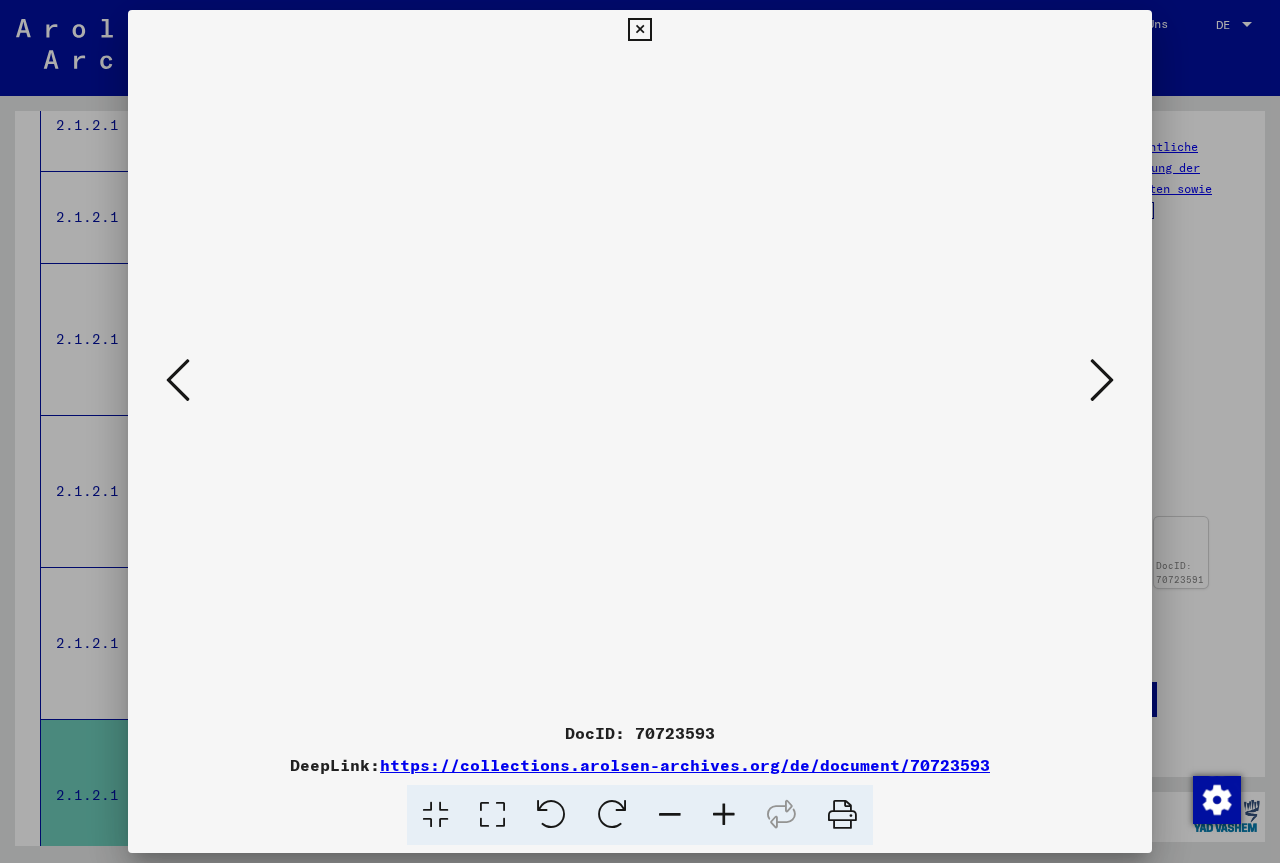 click at bounding box center (1102, 380) 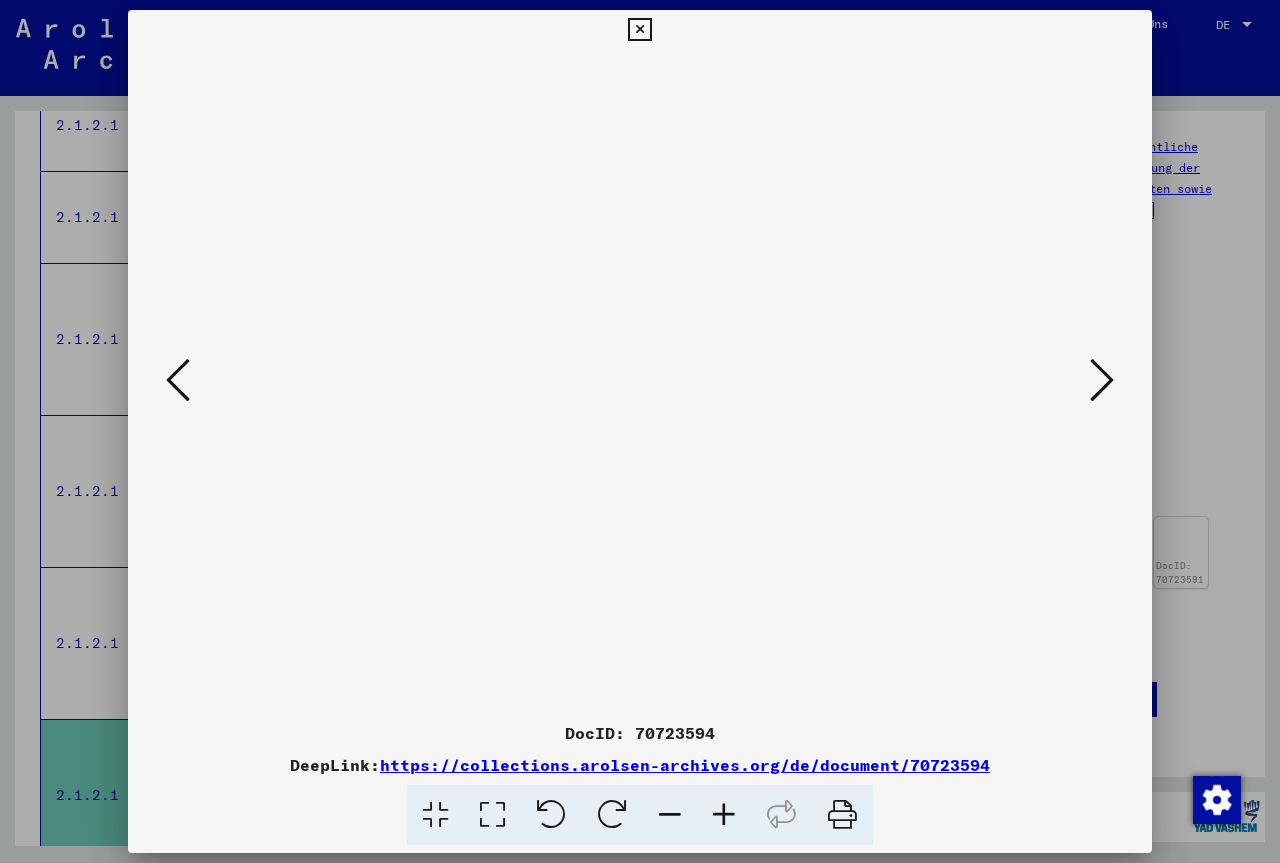 click at bounding box center (1102, 380) 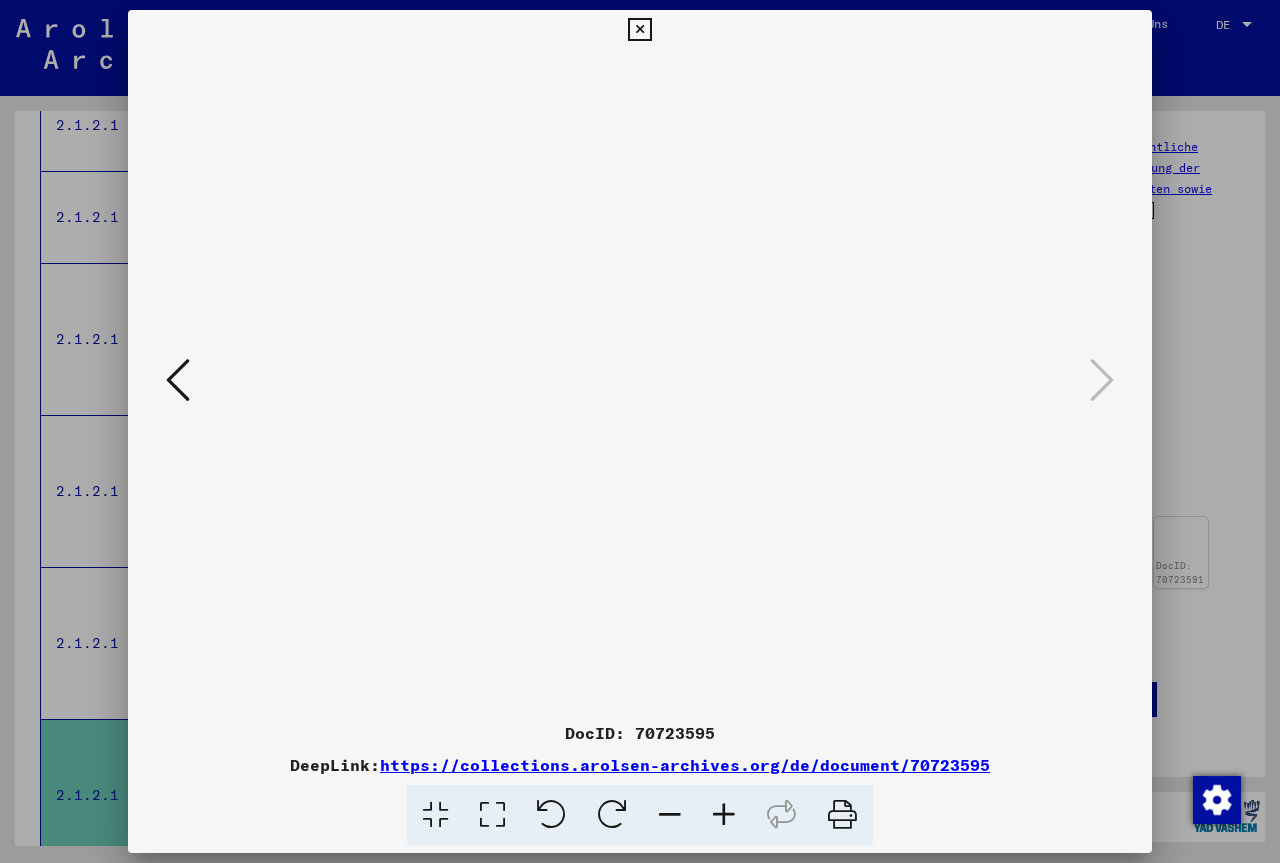 click at bounding box center [639, 30] 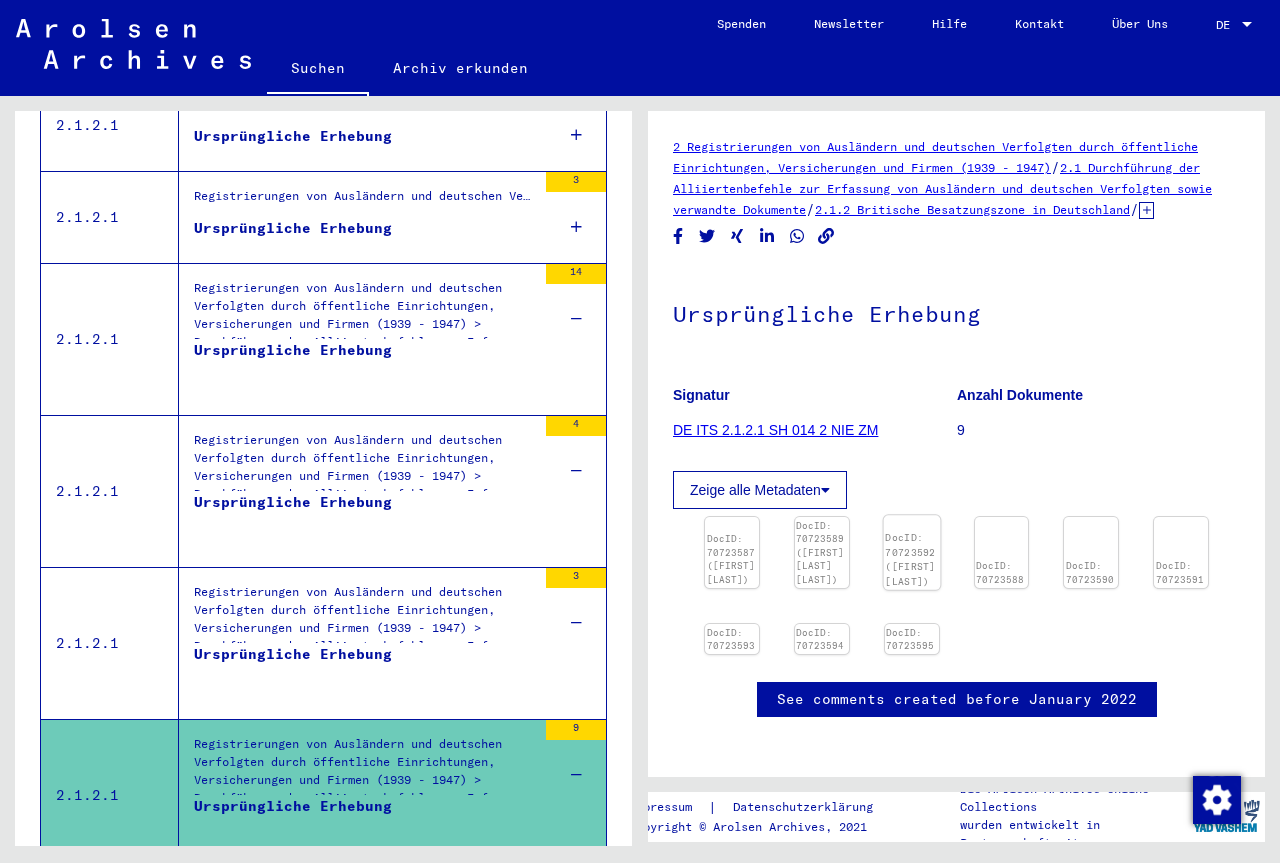 click at bounding box center [732, 517] 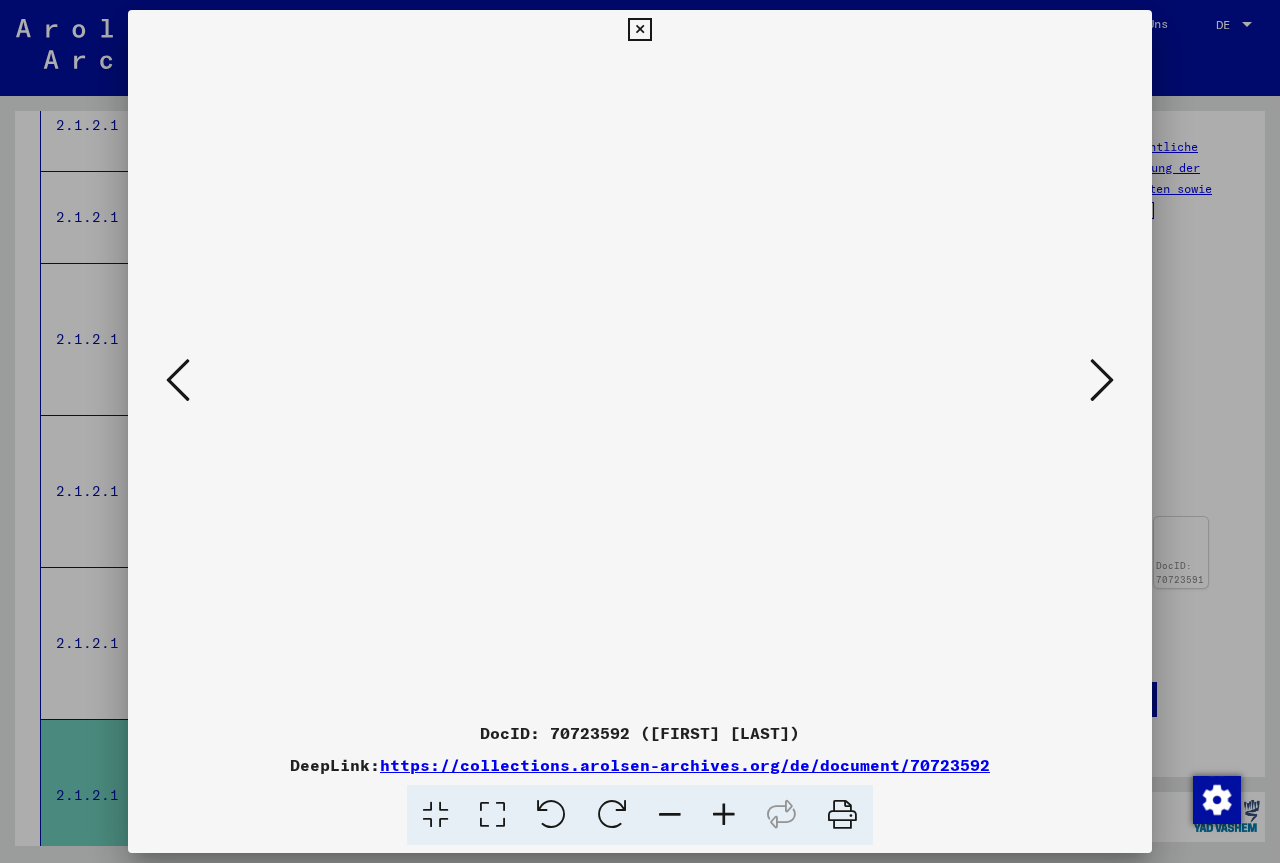 click on "https://collections.arolsen-archives.org/de/document/70723592" at bounding box center (685, 765) 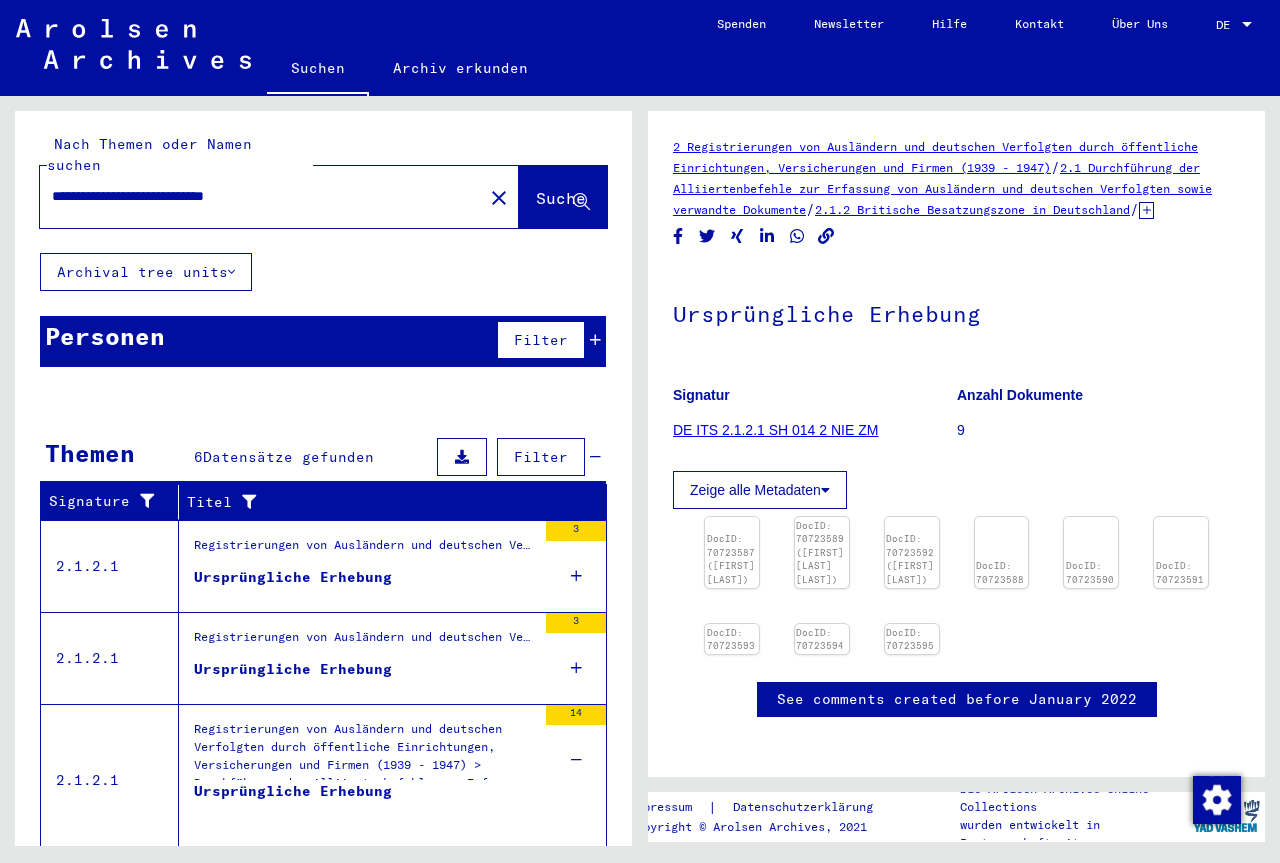 scroll, scrollTop: 0, scrollLeft: 0, axis: both 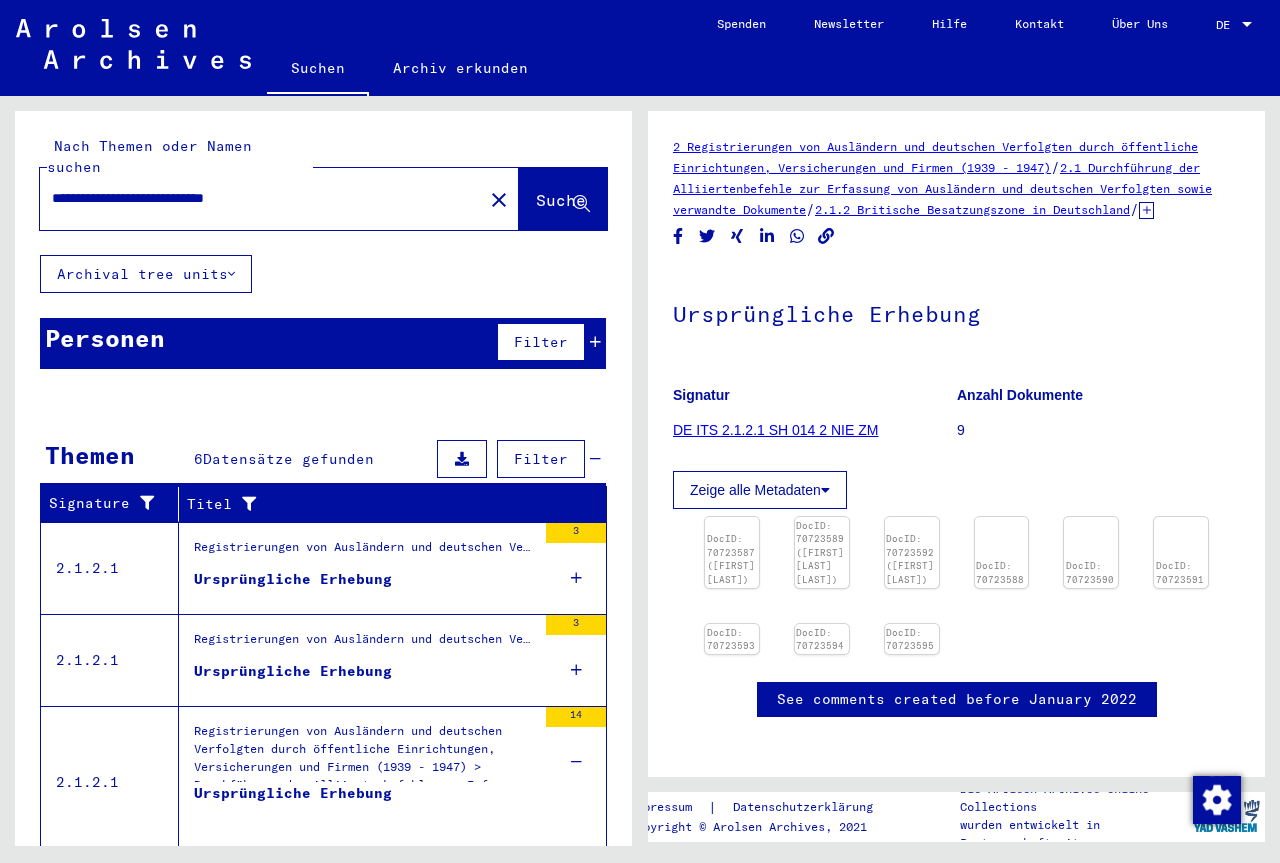 click on "2.1 Durchführung der Alliiertenbefehle zur Erfassung von Ausländern und deutschen Verfolgten sowie verwandte Dokumente" at bounding box center (942, 188) 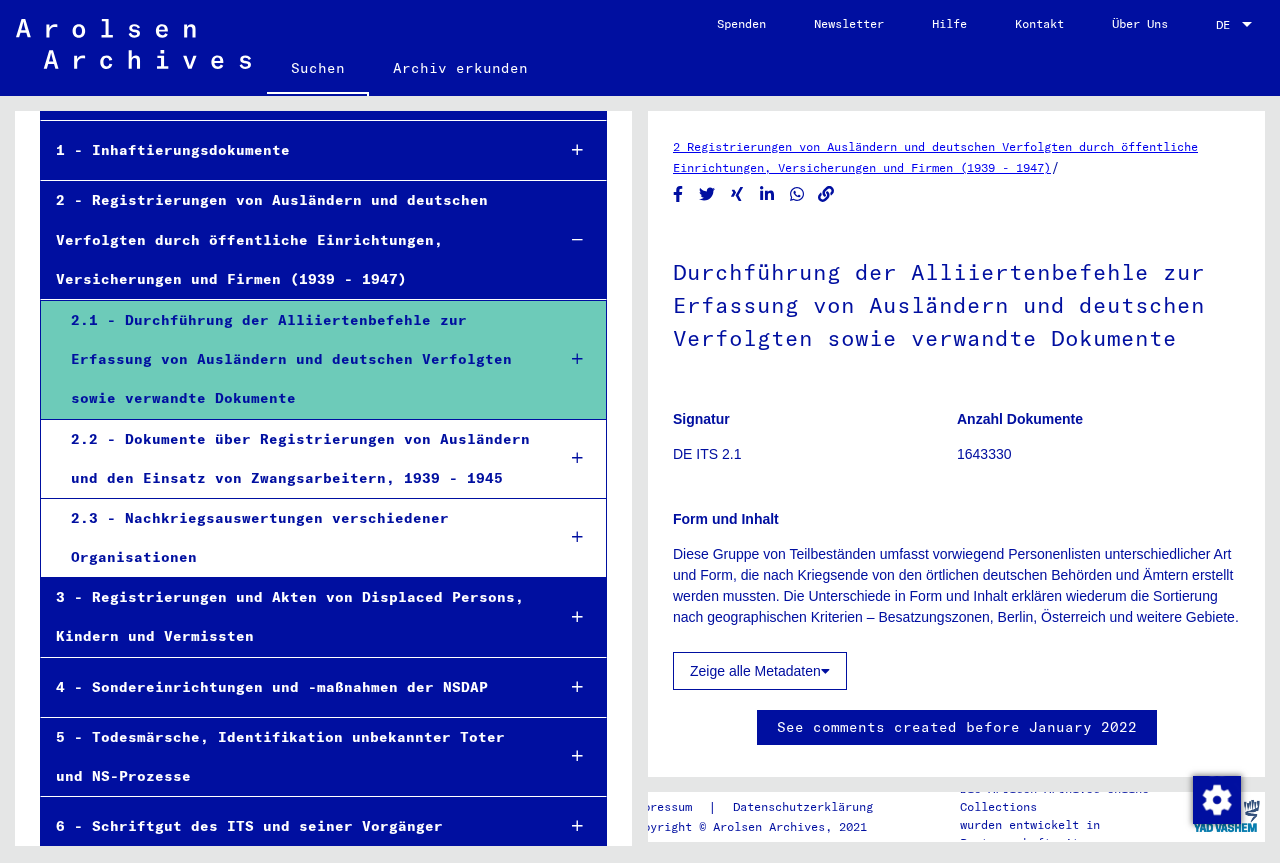 scroll, scrollTop: 100, scrollLeft: 0, axis: vertical 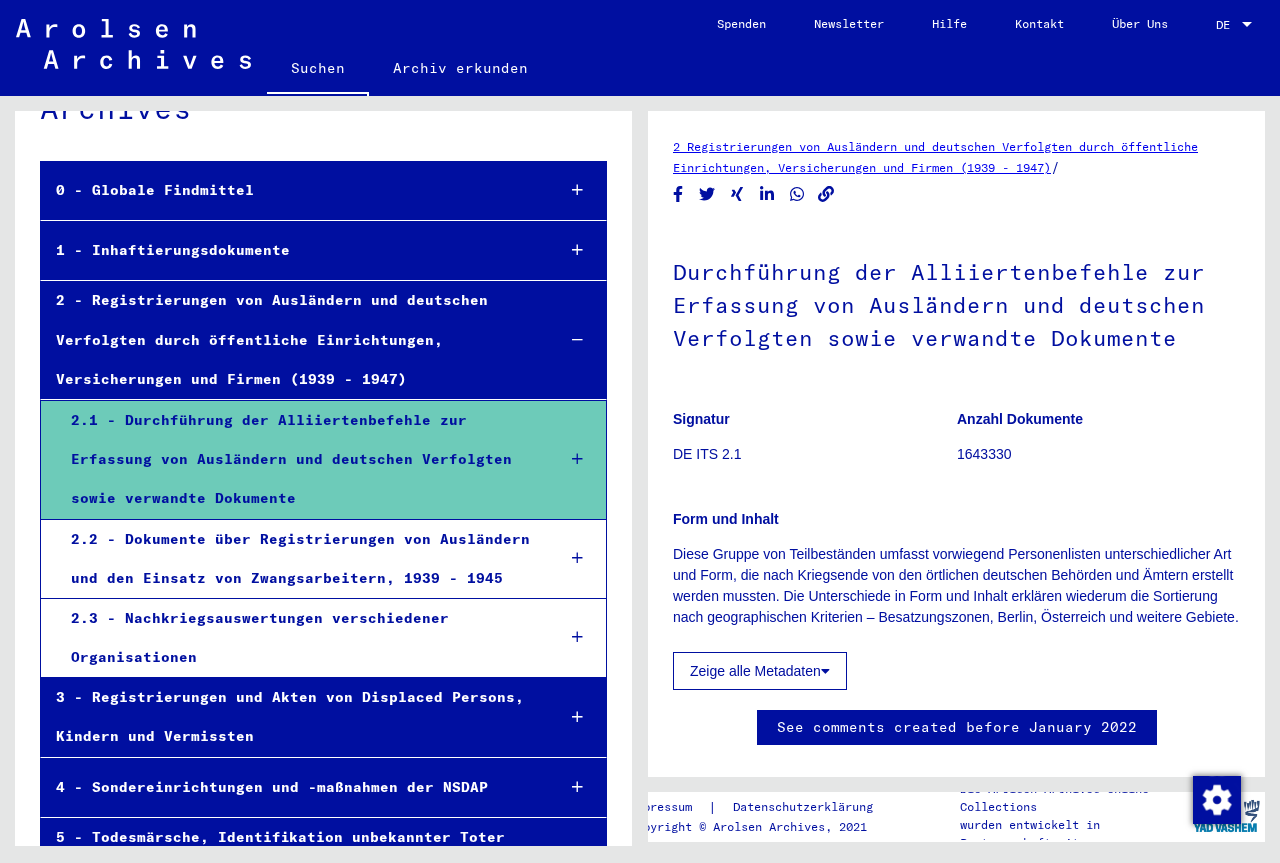 click on "2.2 - Dokumente über Registrierungen von Ausländern und den Einsatz von Zwangsarbeitern, 1939 - 1945" at bounding box center (297, 559) 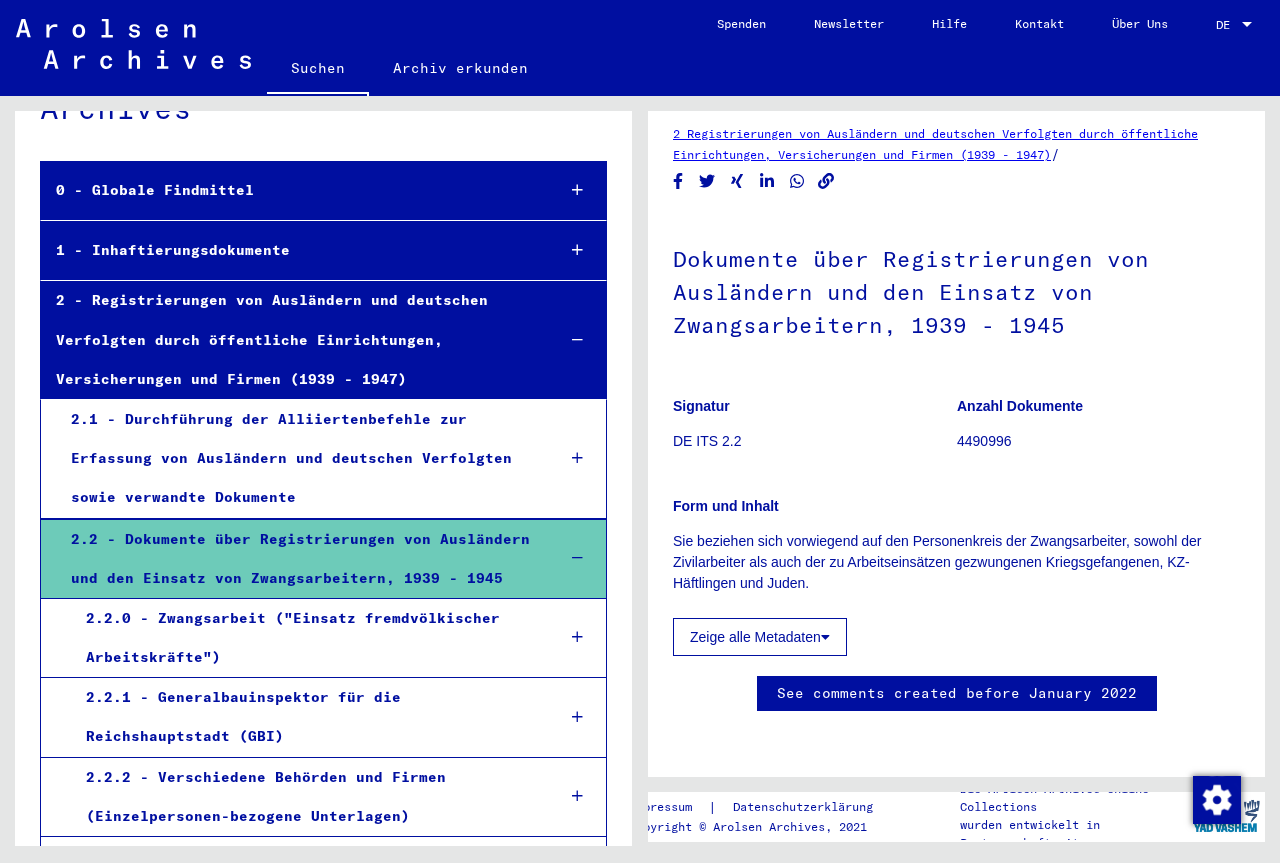 scroll, scrollTop: 100, scrollLeft: 0, axis: vertical 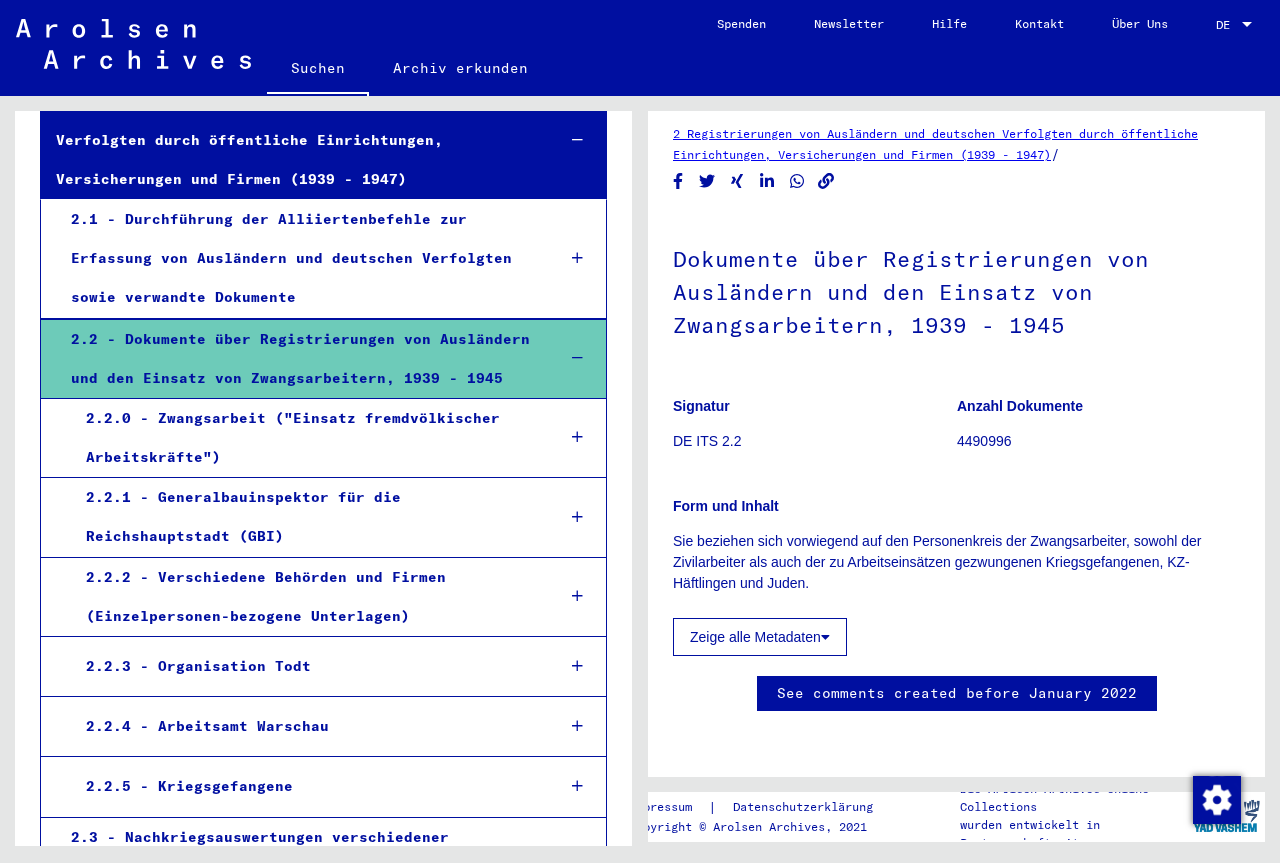 click on "2.2.2 - Verschiedene Behörden und Firmen (Einzelpersonen-bezogene Unterlagen)" at bounding box center [305, 597] 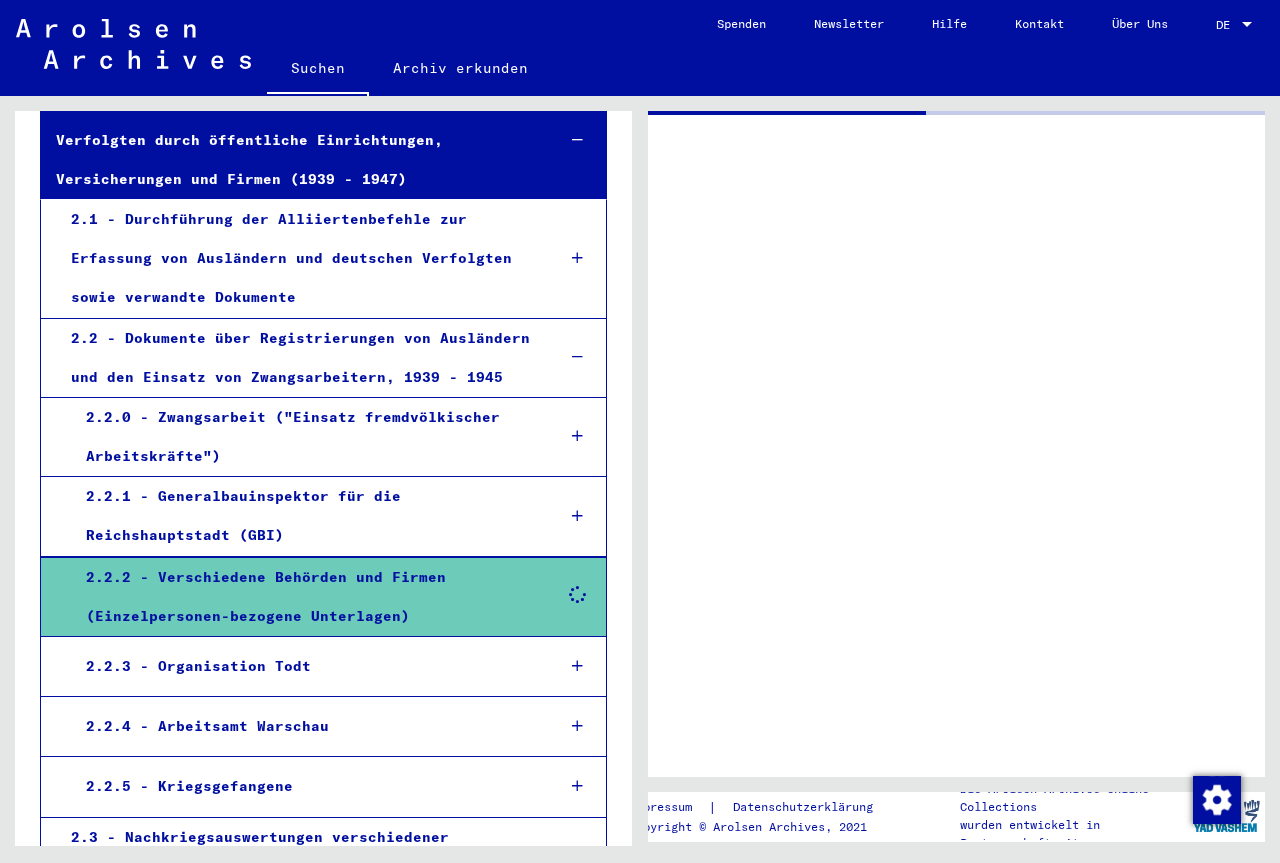 scroll, scrollTop: 0, scrollLeft: 0, axis: both 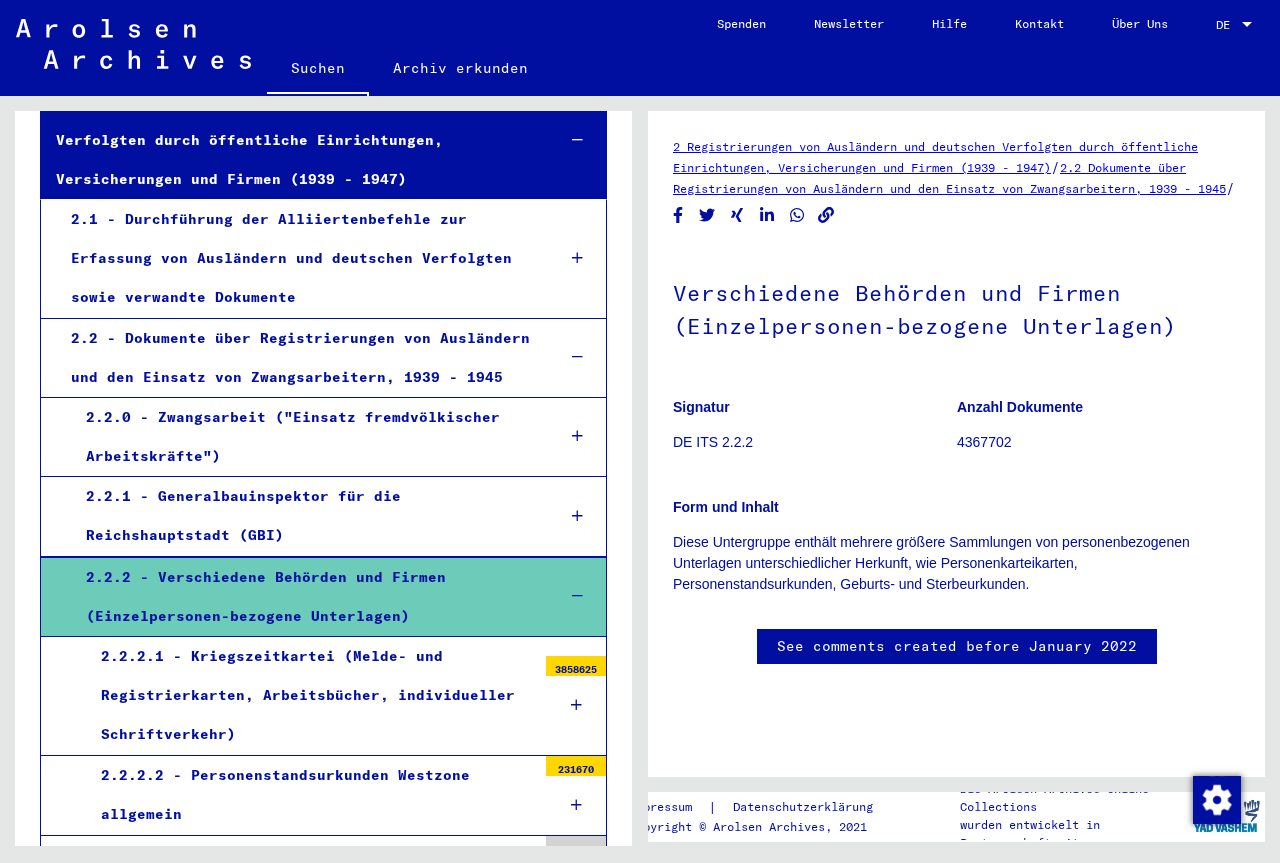 click on "2 Registrierungen von Ausländern und deutschen Verfolgten durch öffentliche Einrichtungen, Versicherungen und Firmen (1939 - 1947)" at bounding box center (935, 157) 